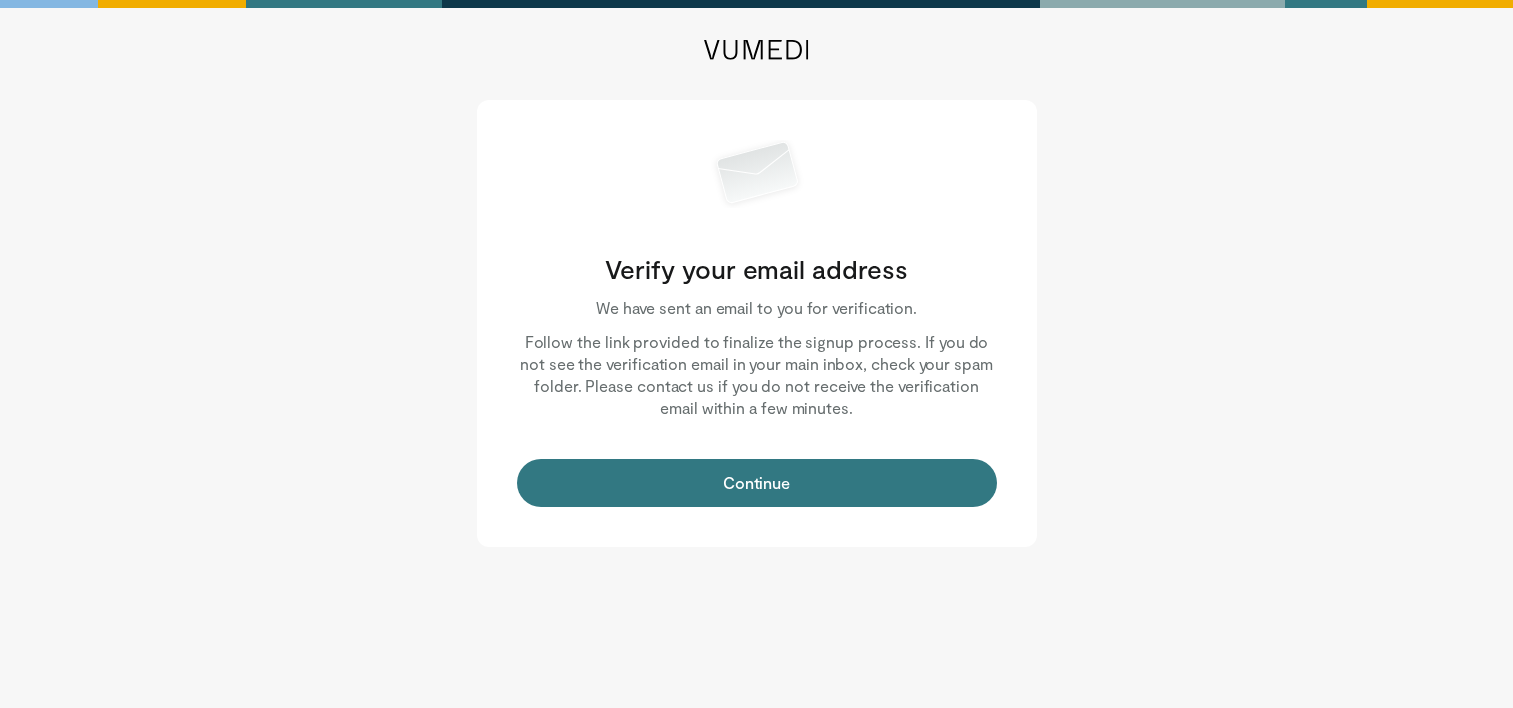 scroll, scrollTop: 0, scrollLeft: 0, axis: both 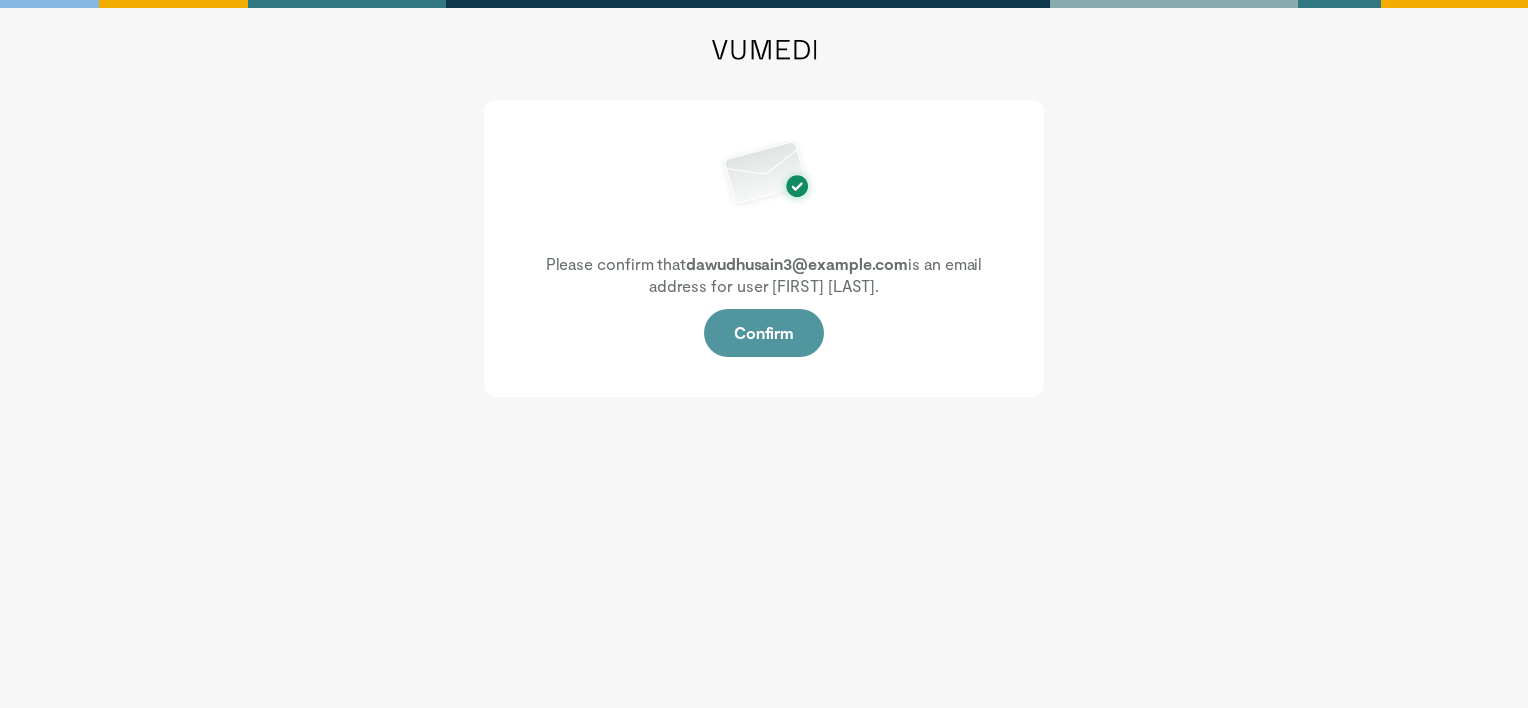 click on "Confirm" at bounding box center (764, 333) 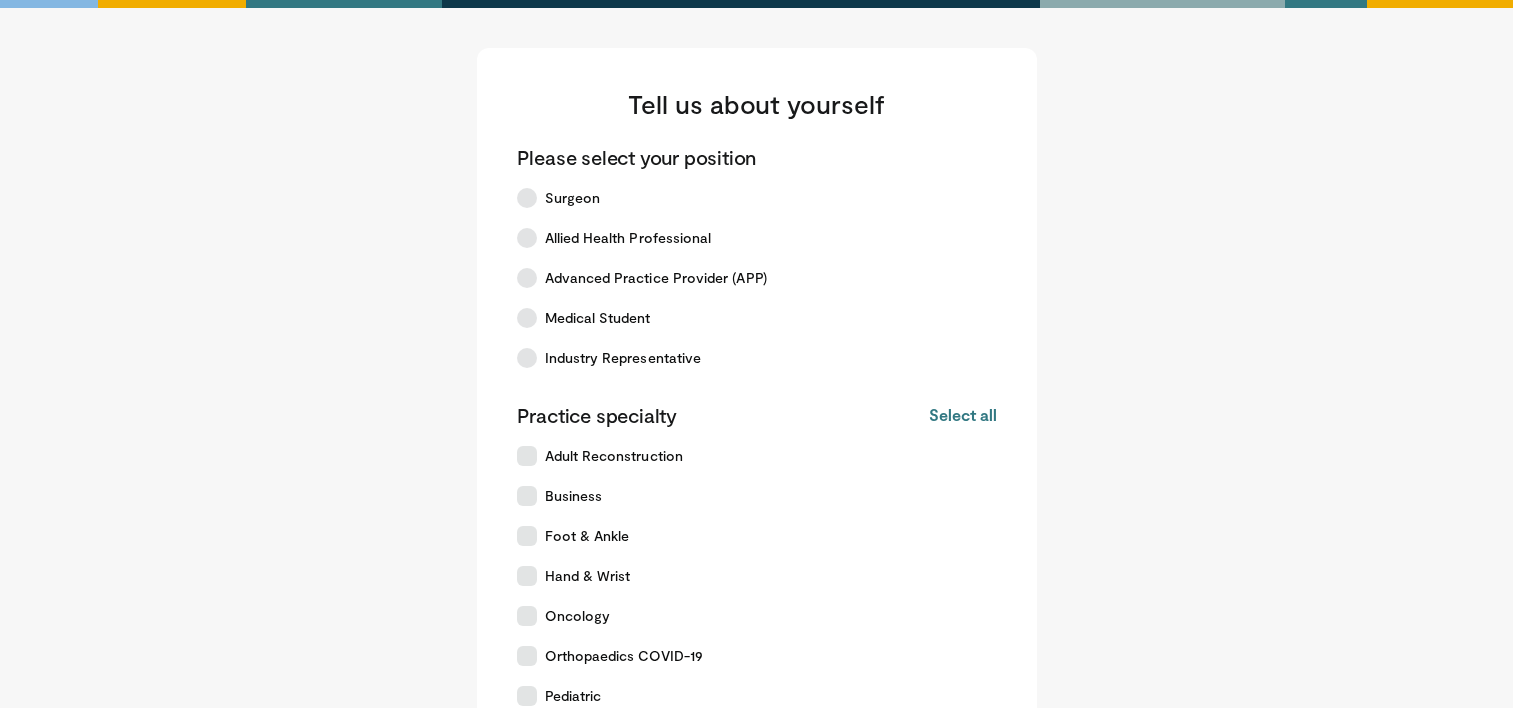 scroll, scrollTop: 0, scrollLeft: 0, axis: both 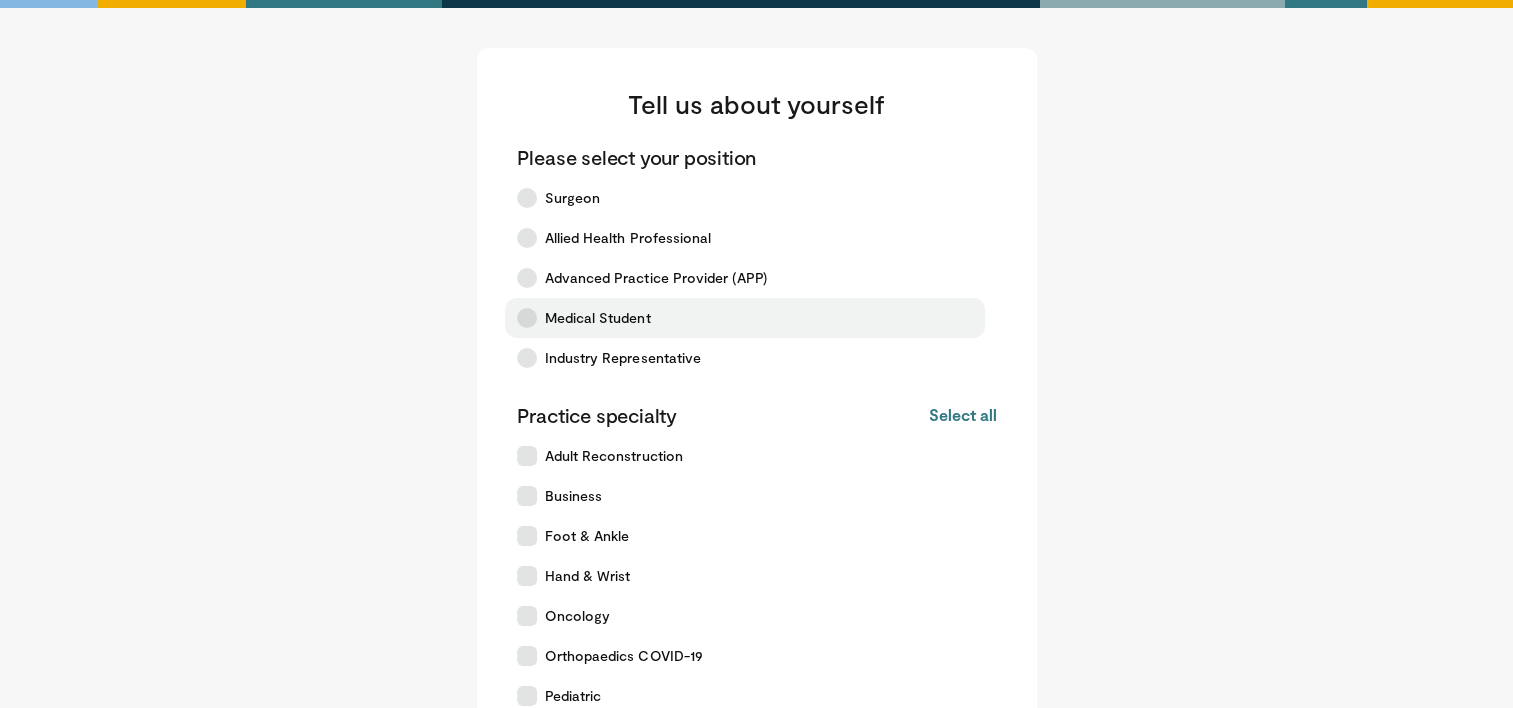 click at bounding box center (527, 318) 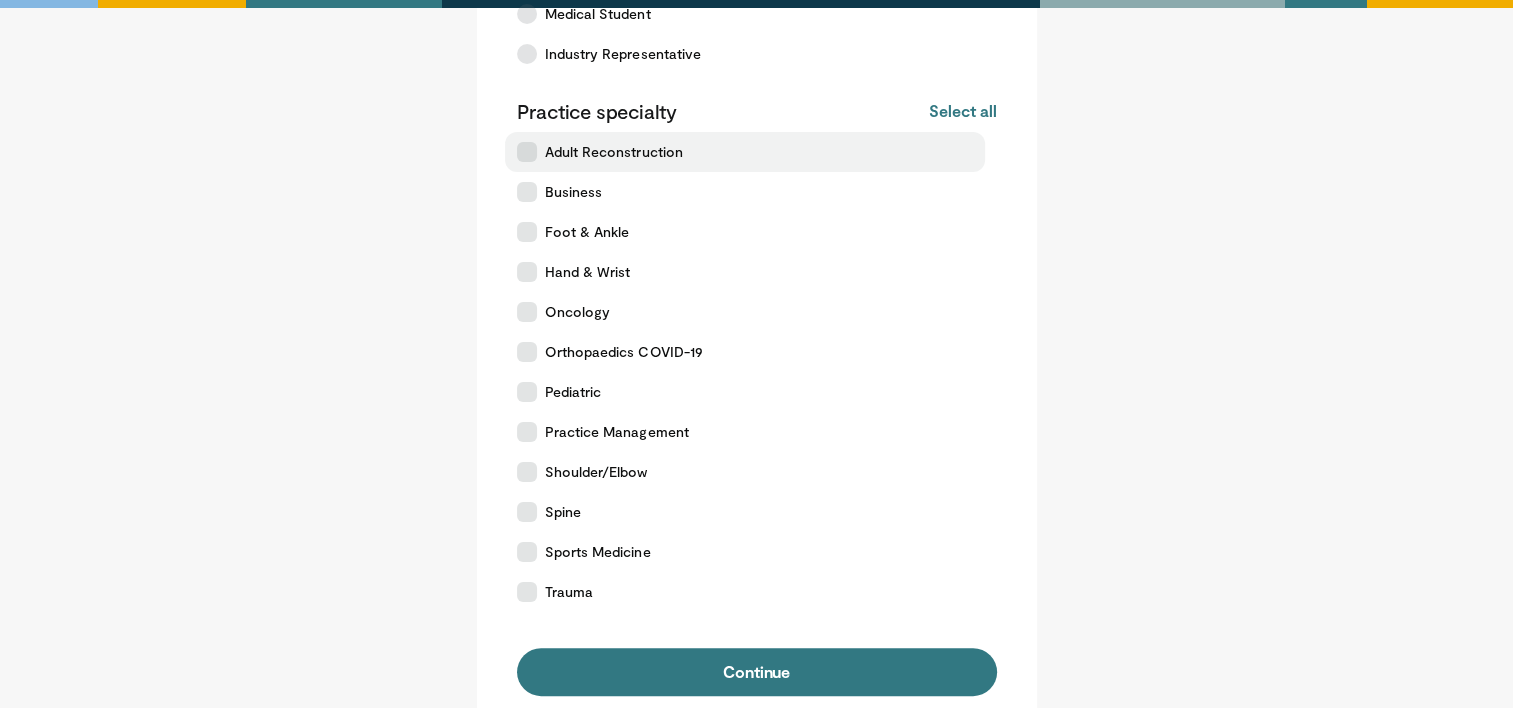 scroll, scrollTop: 299, scrollLeft: 0, axis: vertical 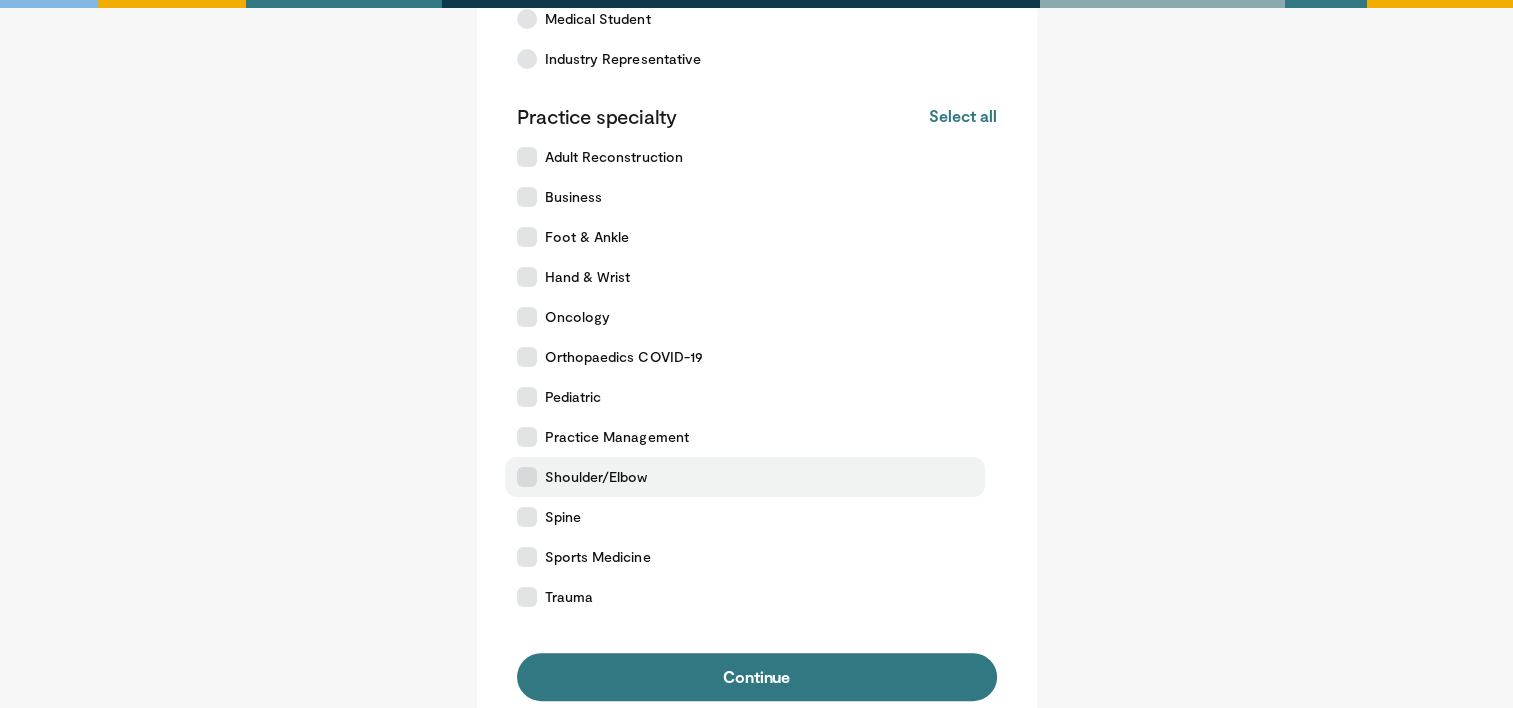 click on "Shoulder/Elbow" at bounding box center [745, 477] 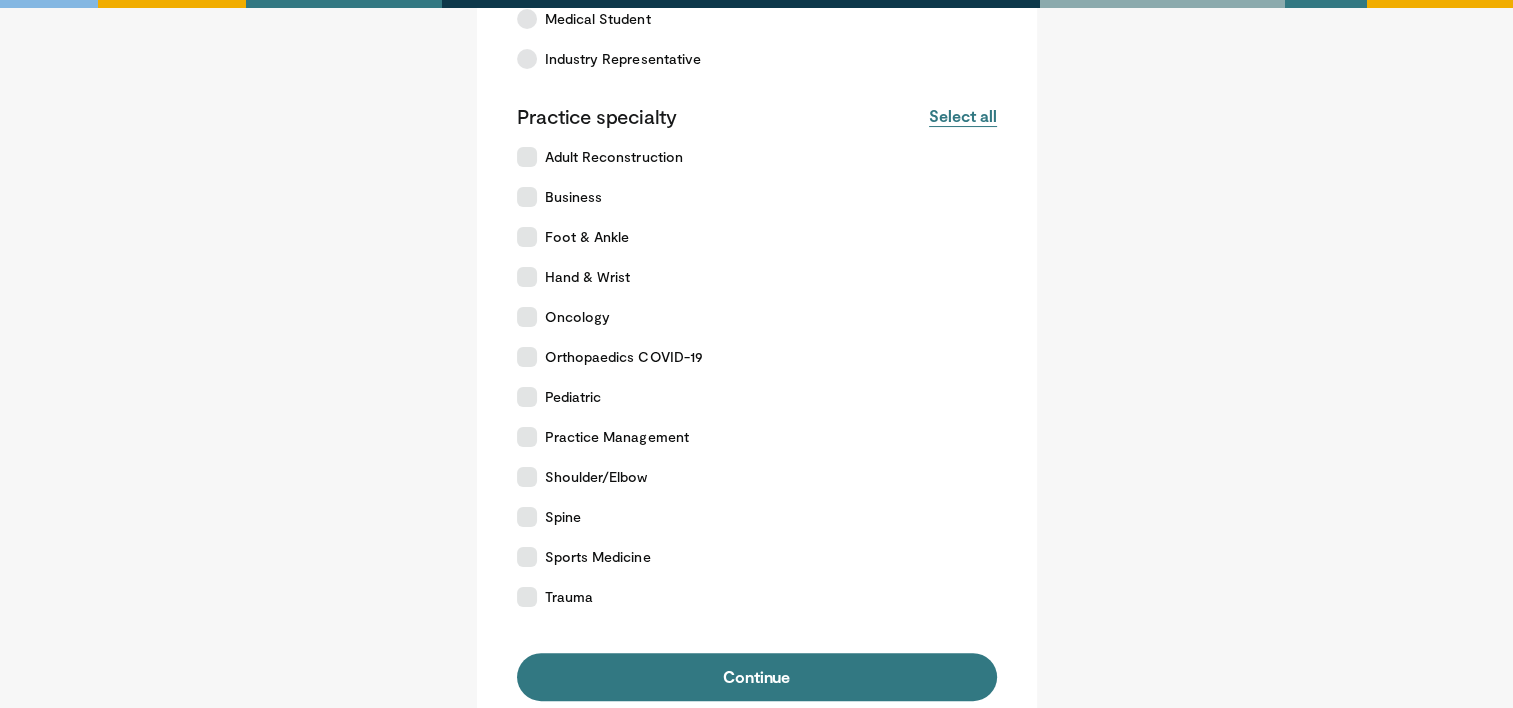 click on "Select all" at bounding box center [962, 116] 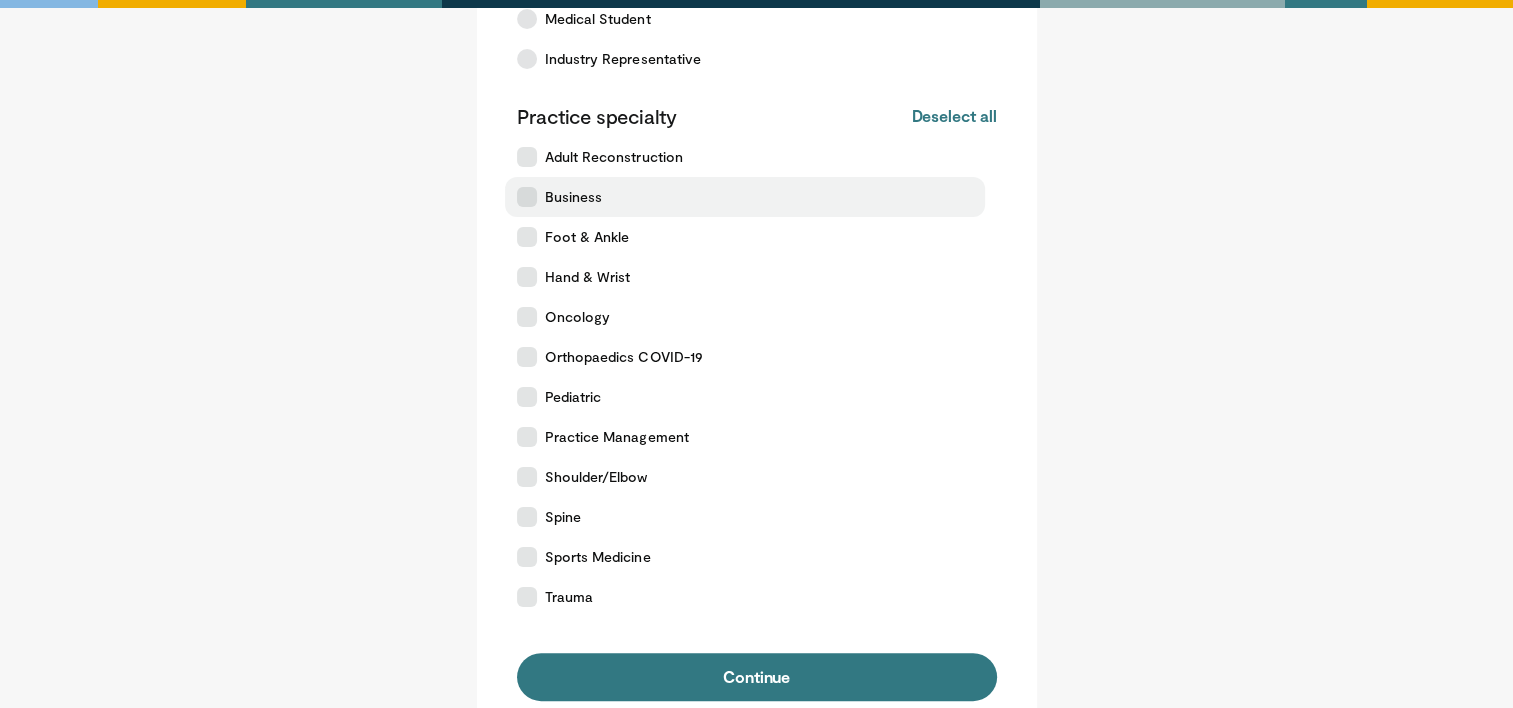 click at bounding box center [527, 197] 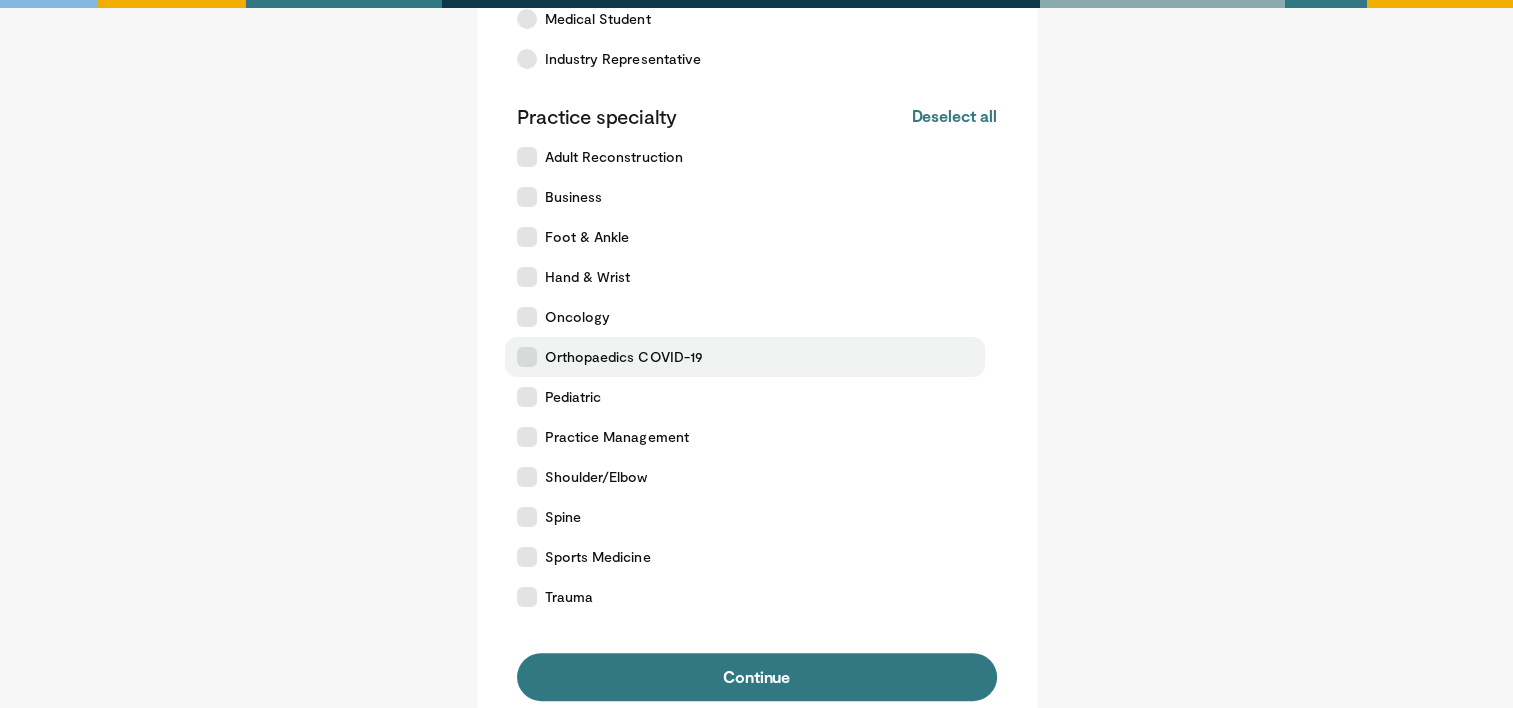 click at bounding box center (527, 357) 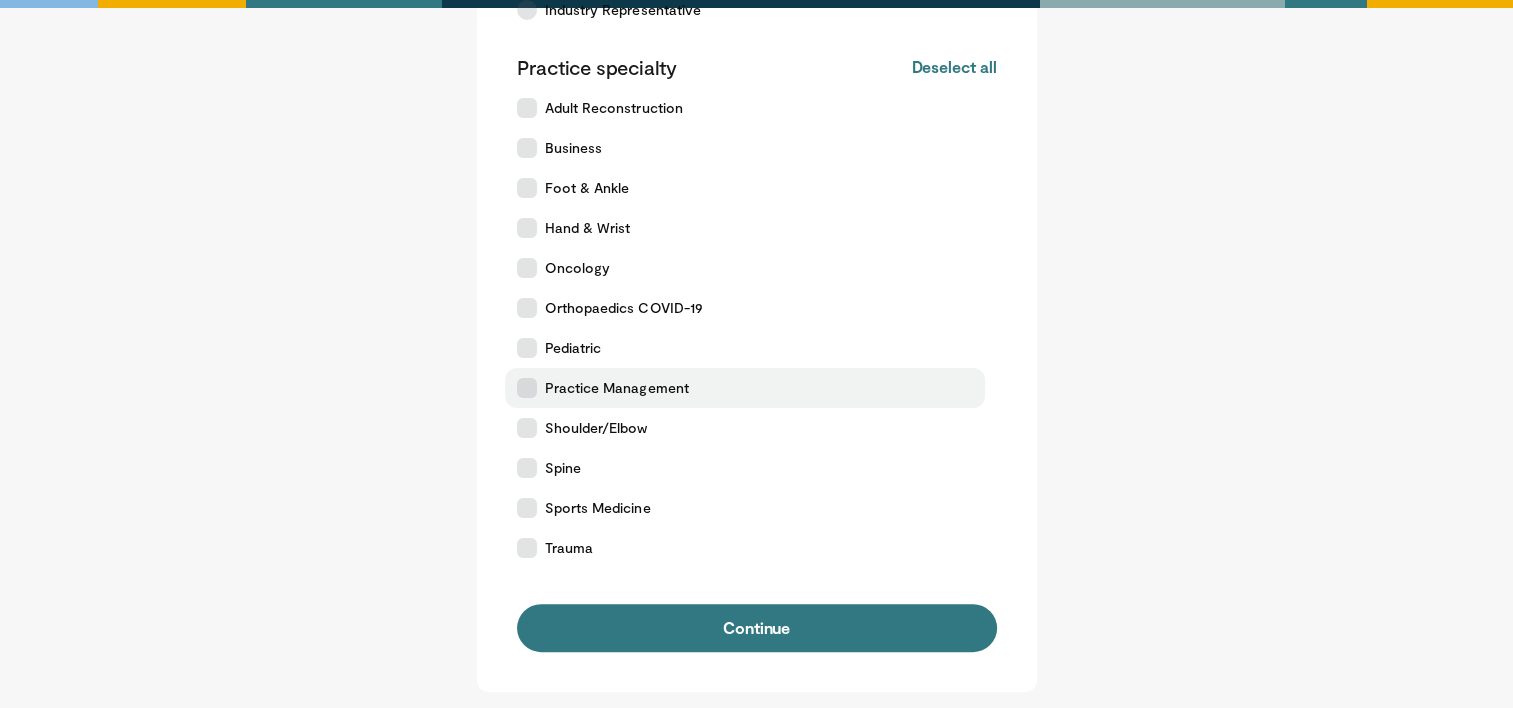 scroll, scrollTop: 312, scrollLeft: 0, axis: vertical 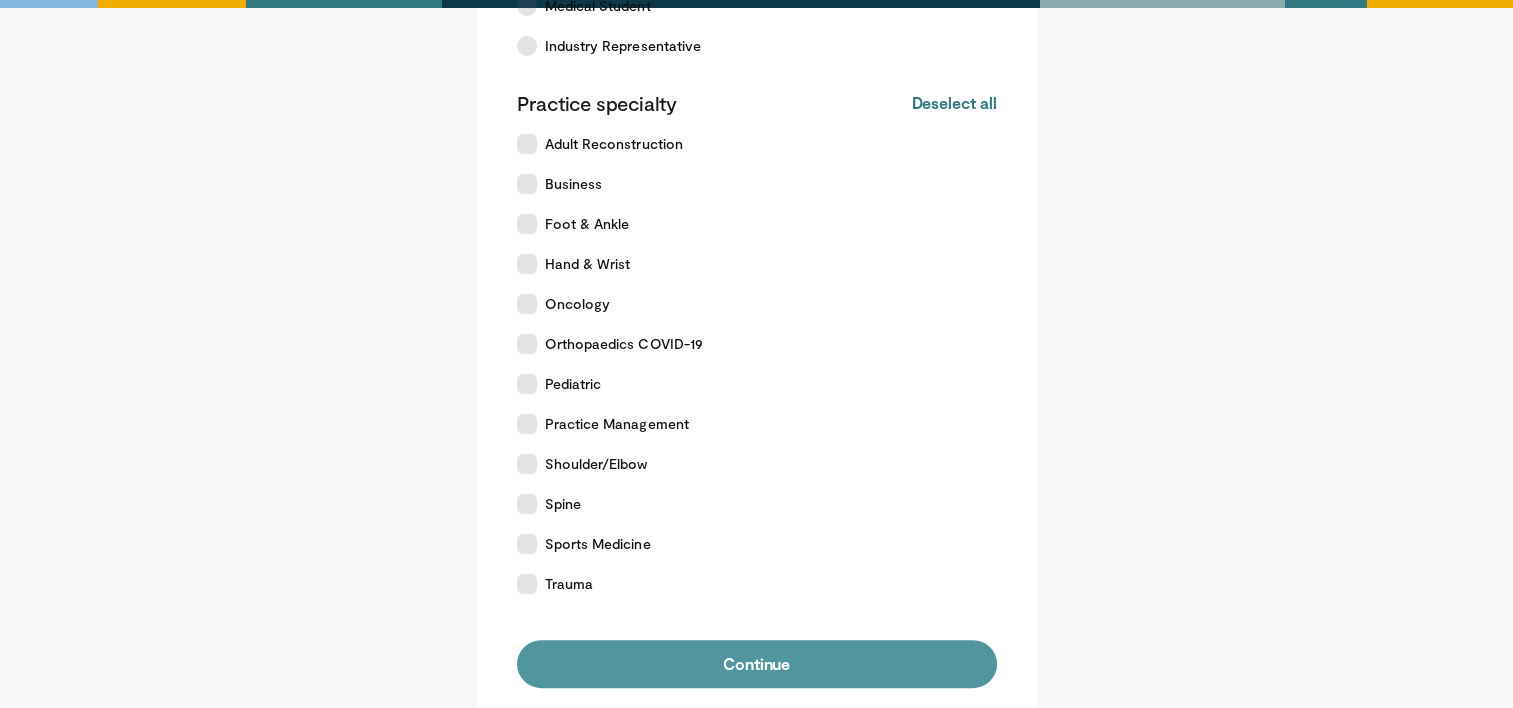click on "Continue" at bounding box center [757, 664] 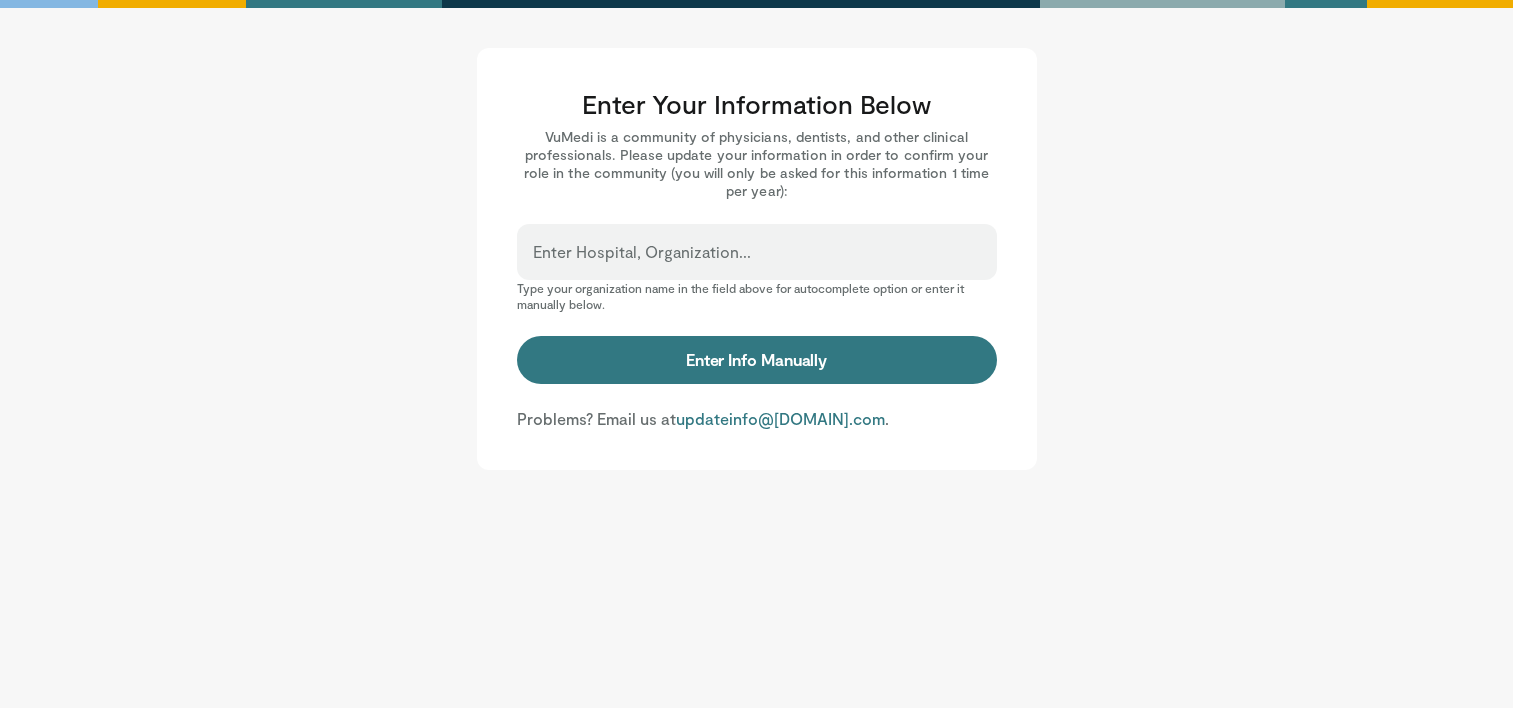 scroll, scrollTop: 0, scrollLeft: 0, axis: both 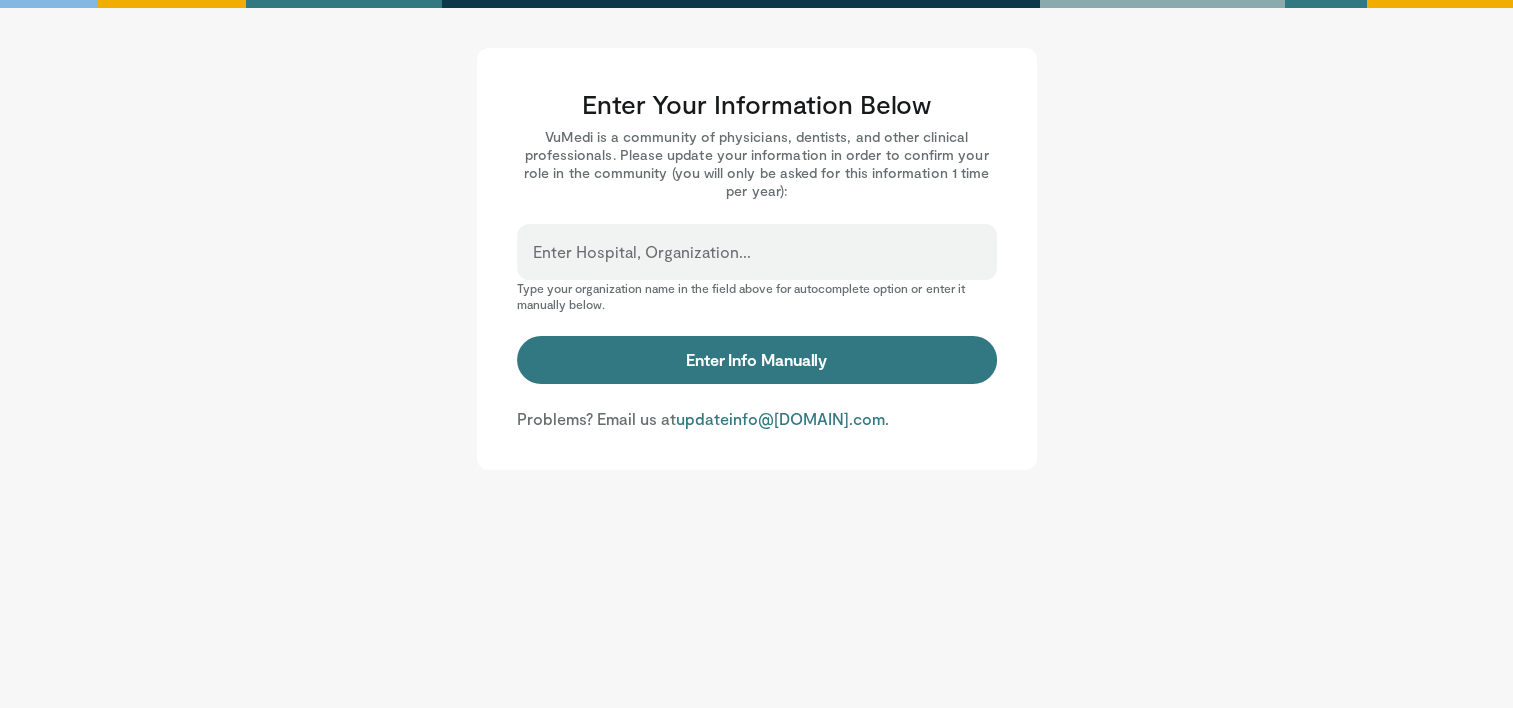 click on "Enter Hospital, Organization..." at bounding box center [757, 261] 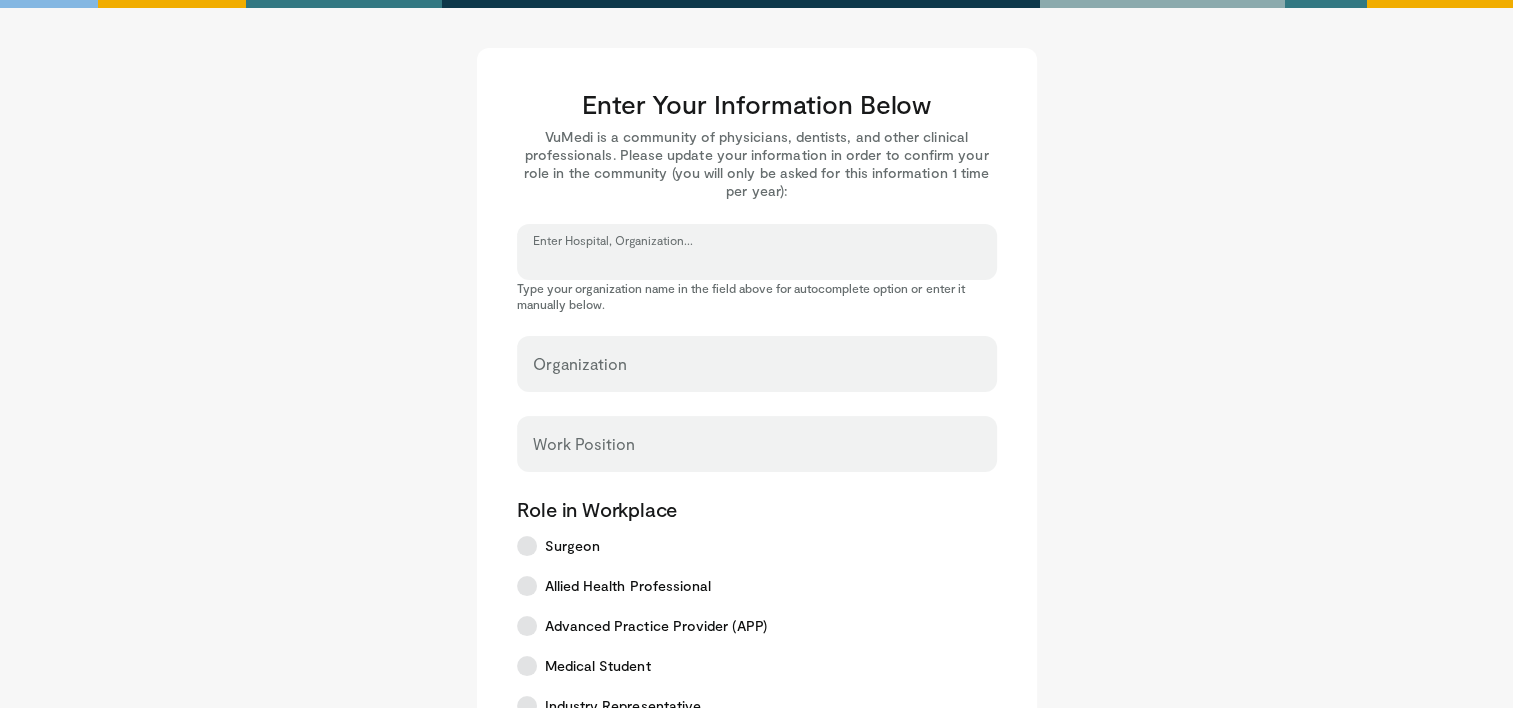 click on "Enter Hospital, Organization..." at bounding box center (757, 261) 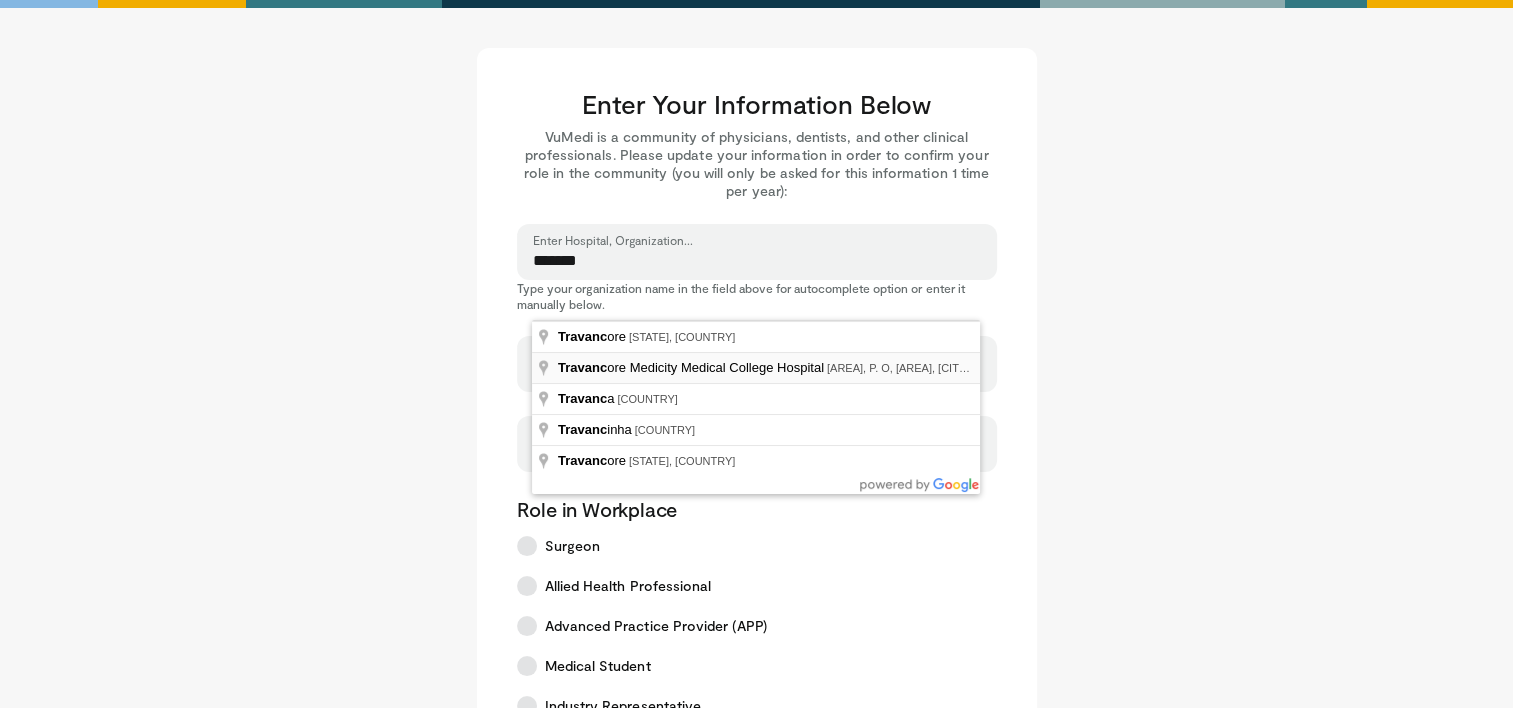 type on "**********" 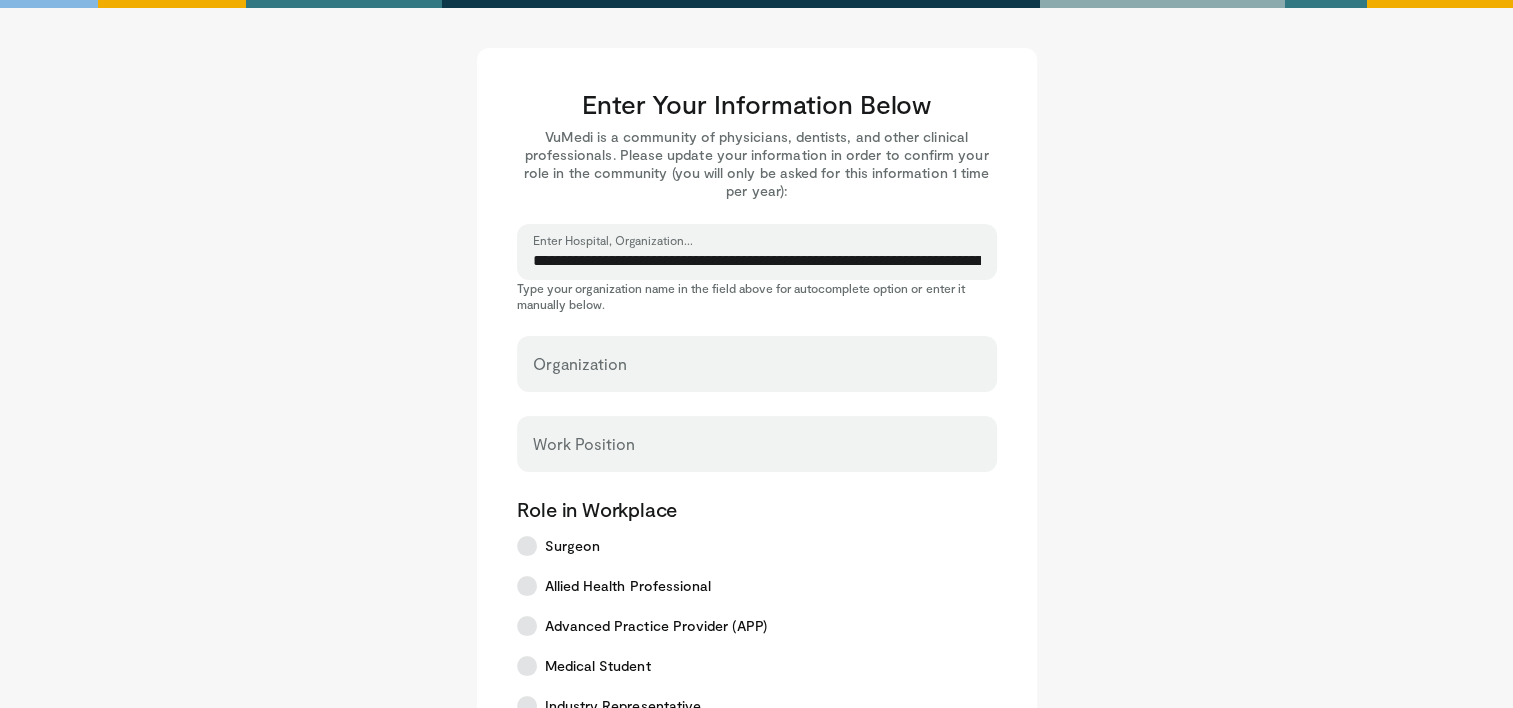 type on "**********" 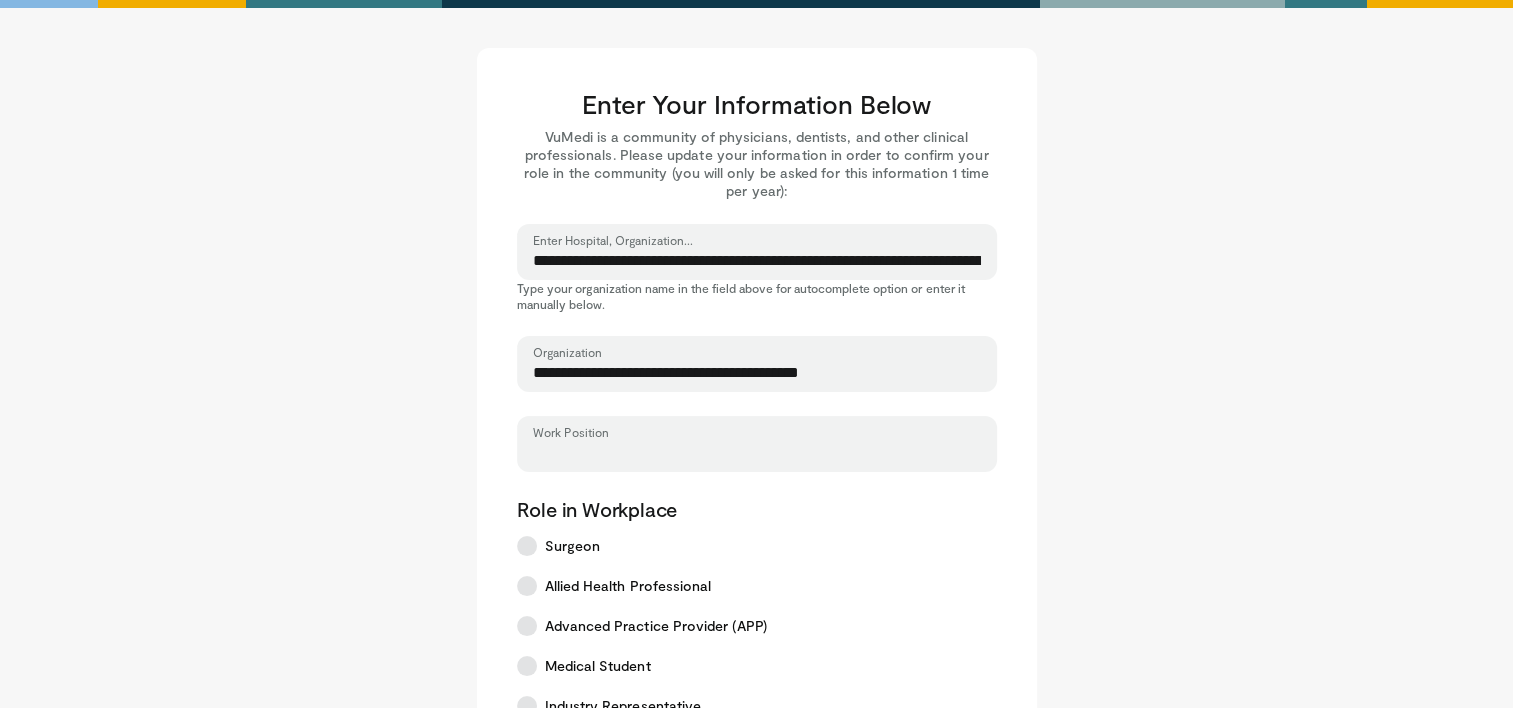click on "Work Position" at bounding box center [757, 453] 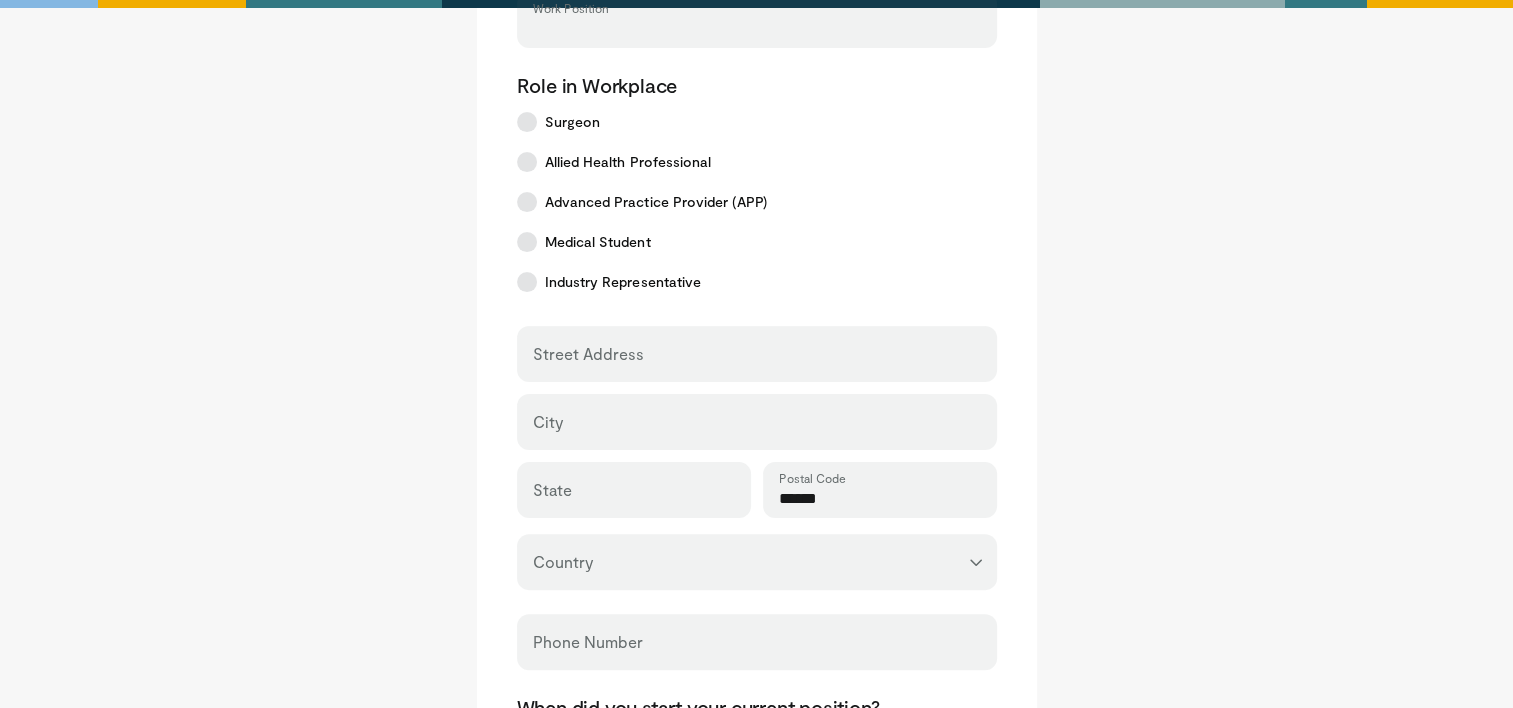 scroll, scrollTop: 423, scrollLeft: 0, axis: vertical 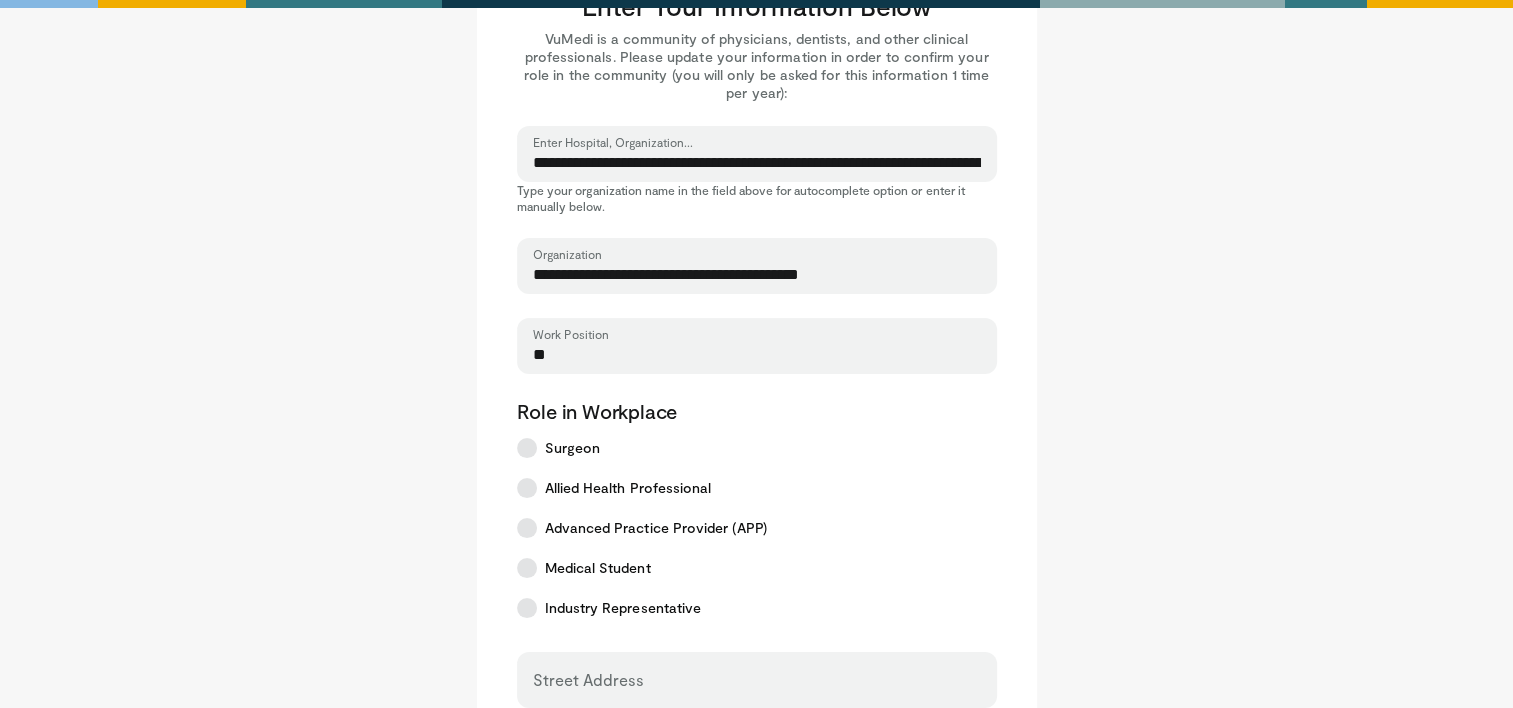 type on "*" 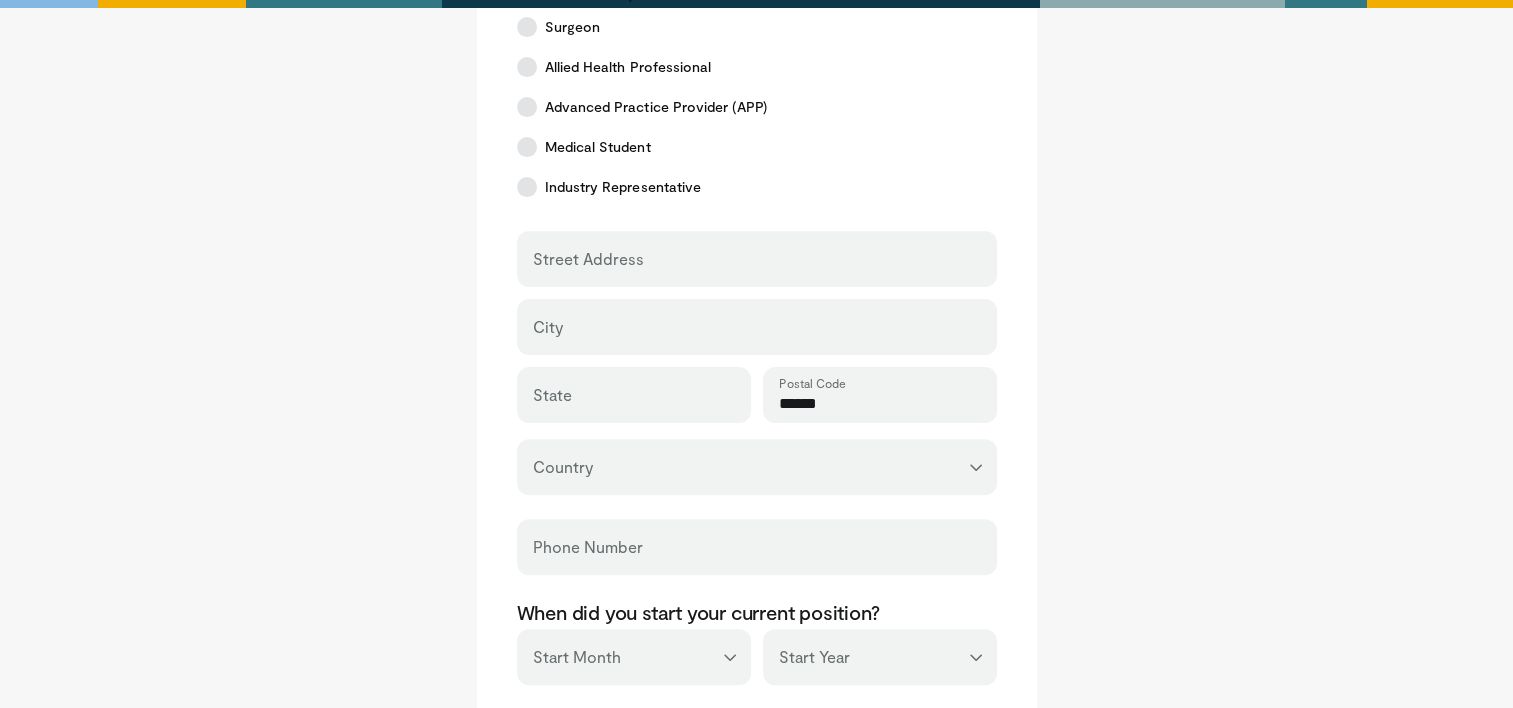 scroll, scrollTop: 520, scrollLeft: 0, axis: vertical 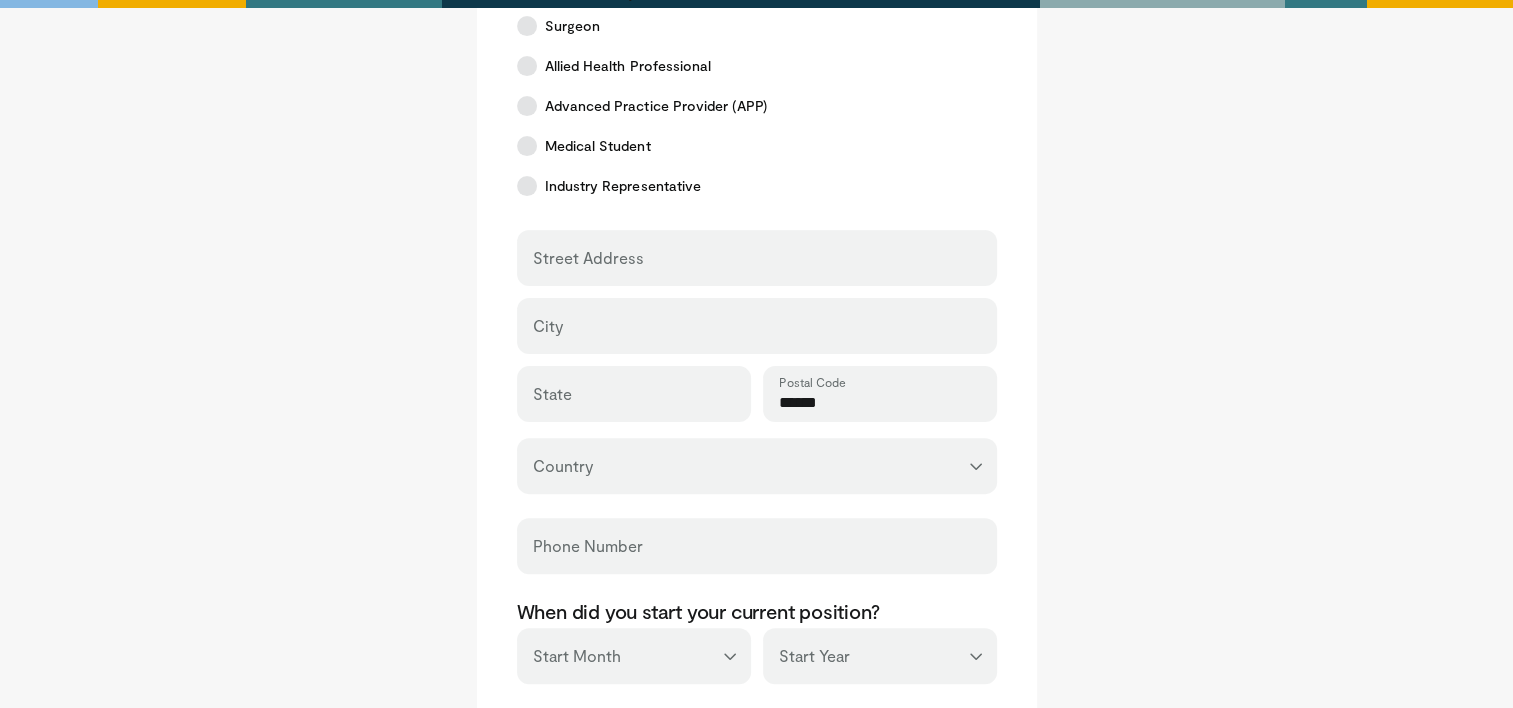 type on "*******" 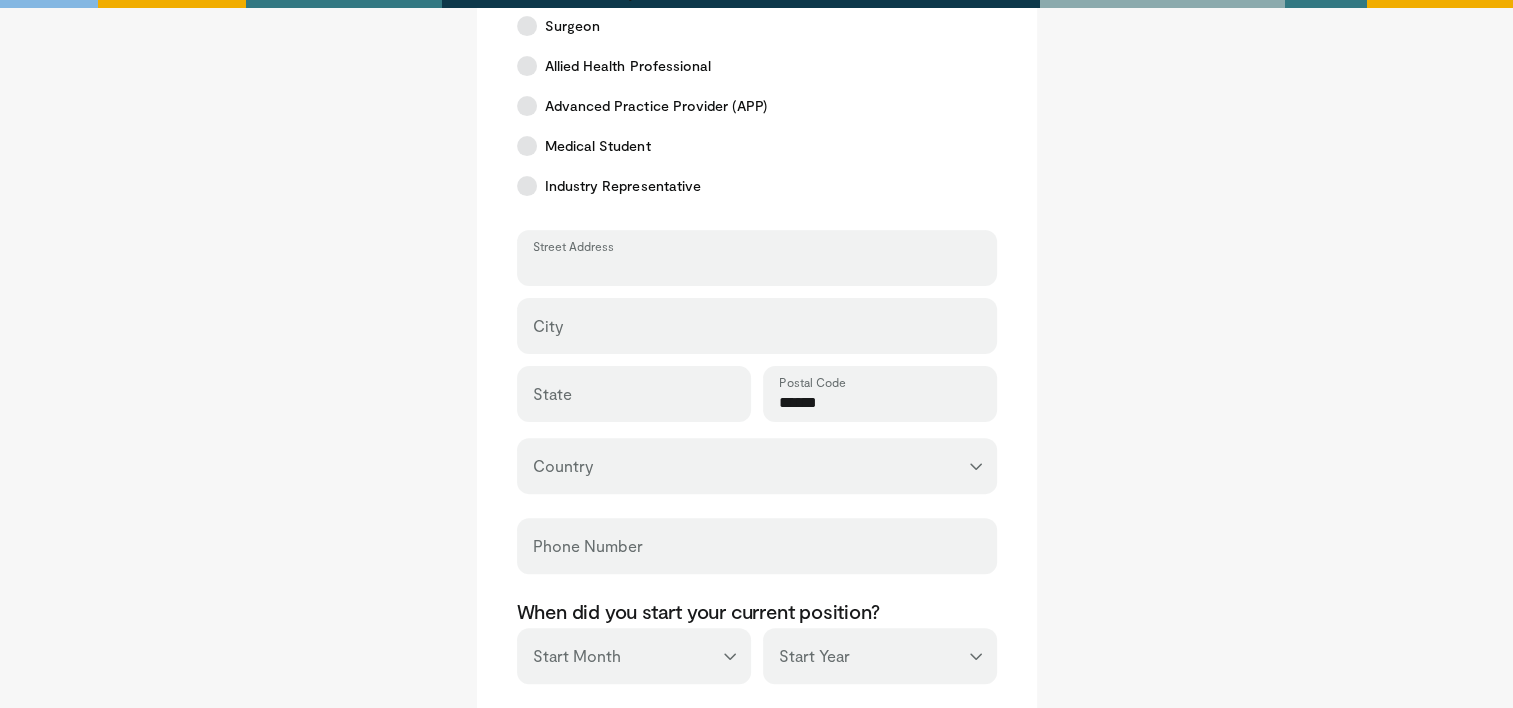 click on "Street Address" at bounding box center (757, 267) 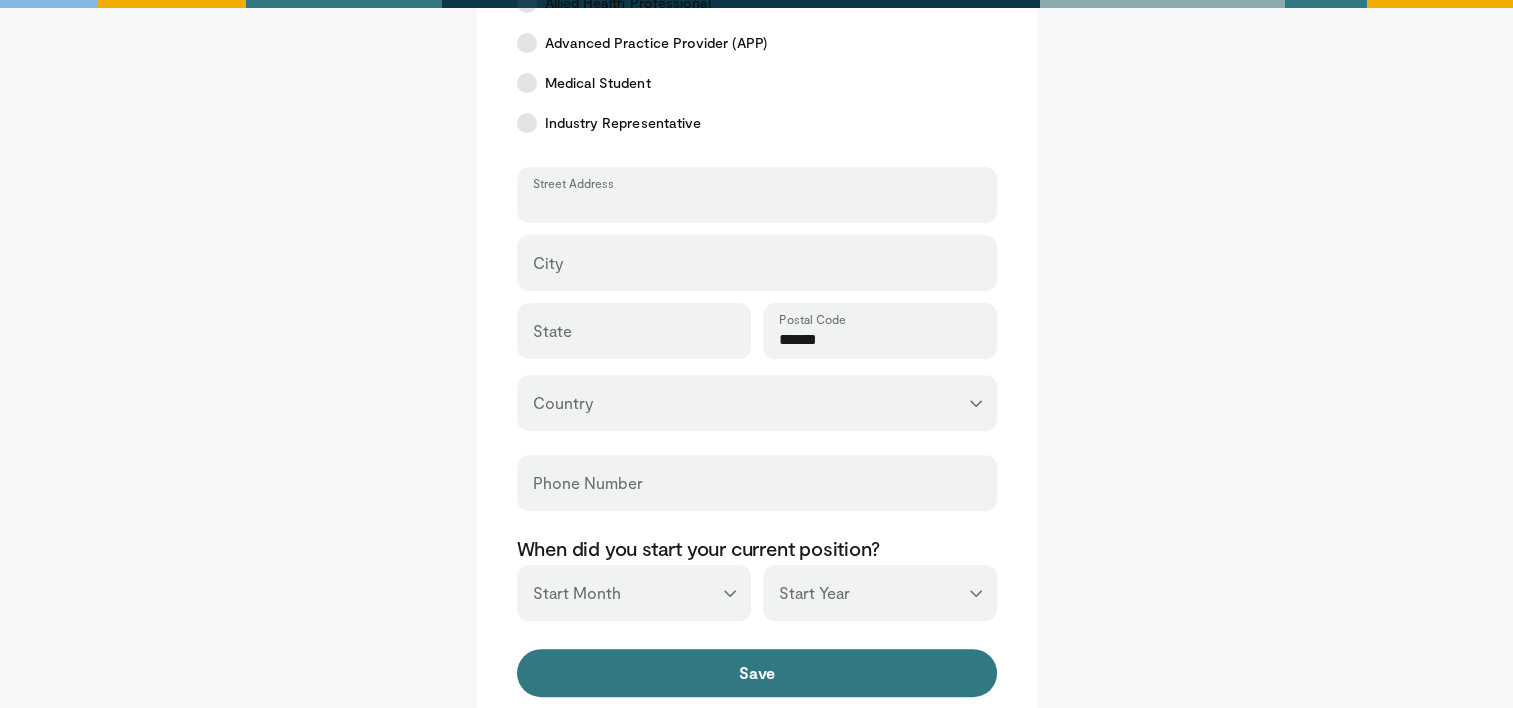 scroll, scrollTop: 584, scrollLeft: 0, axis: vertical 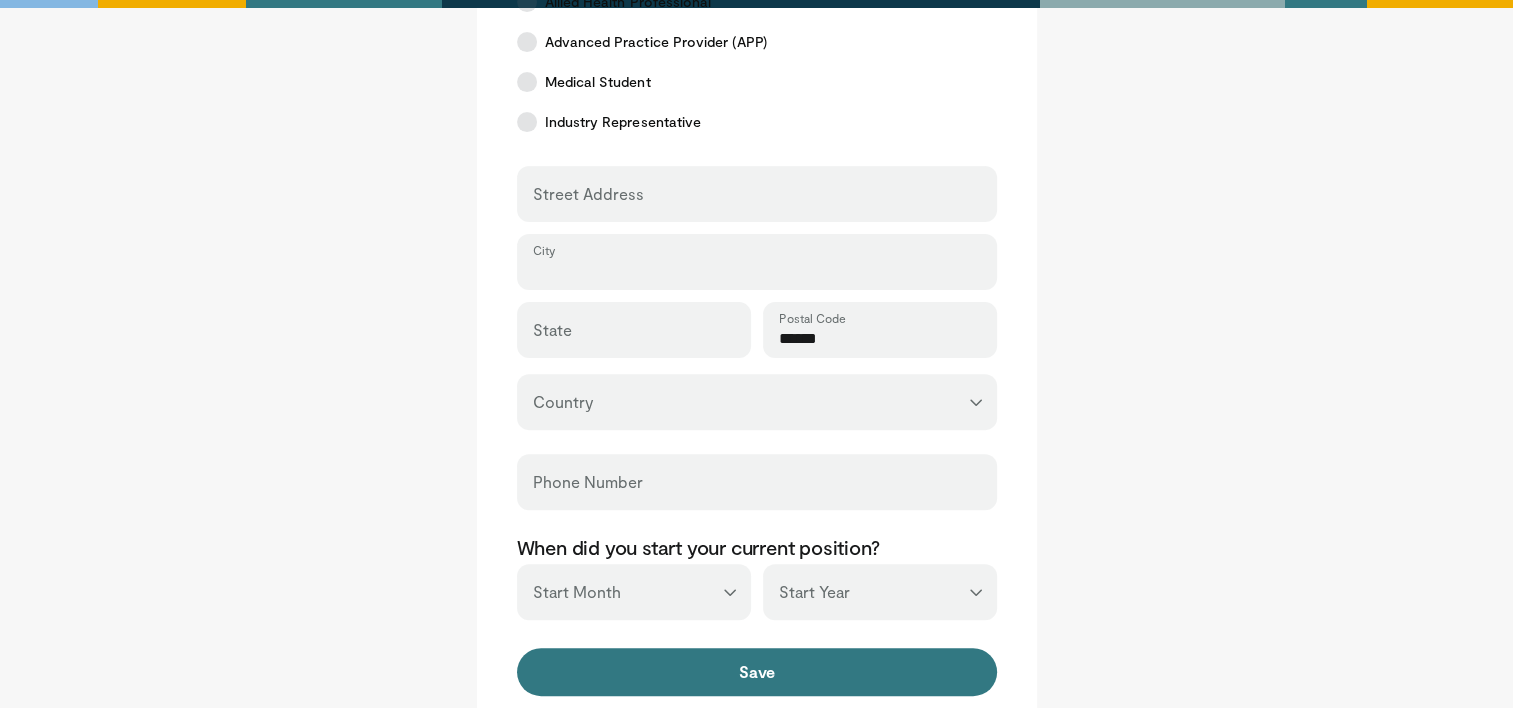 click on "City" at bounding box center (757, 271) 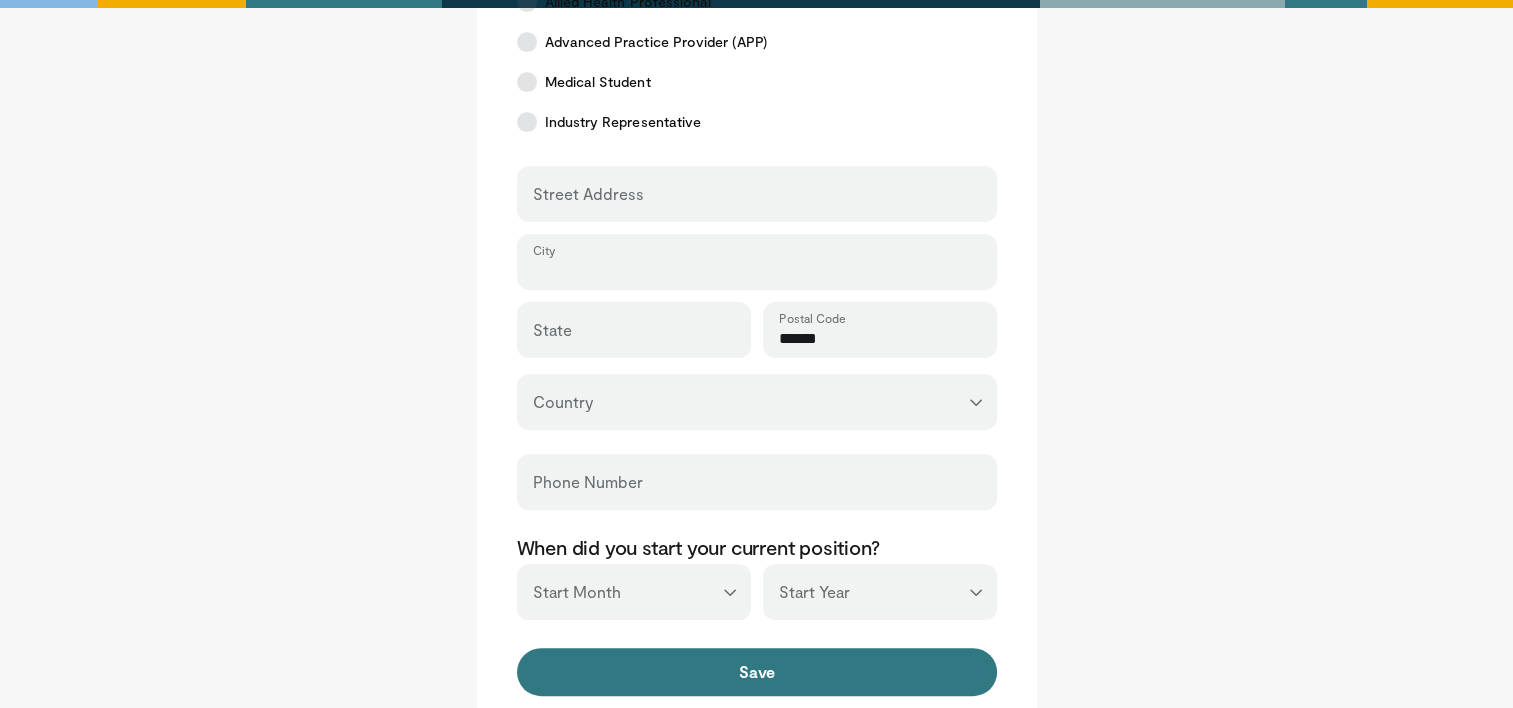 type on "**********" 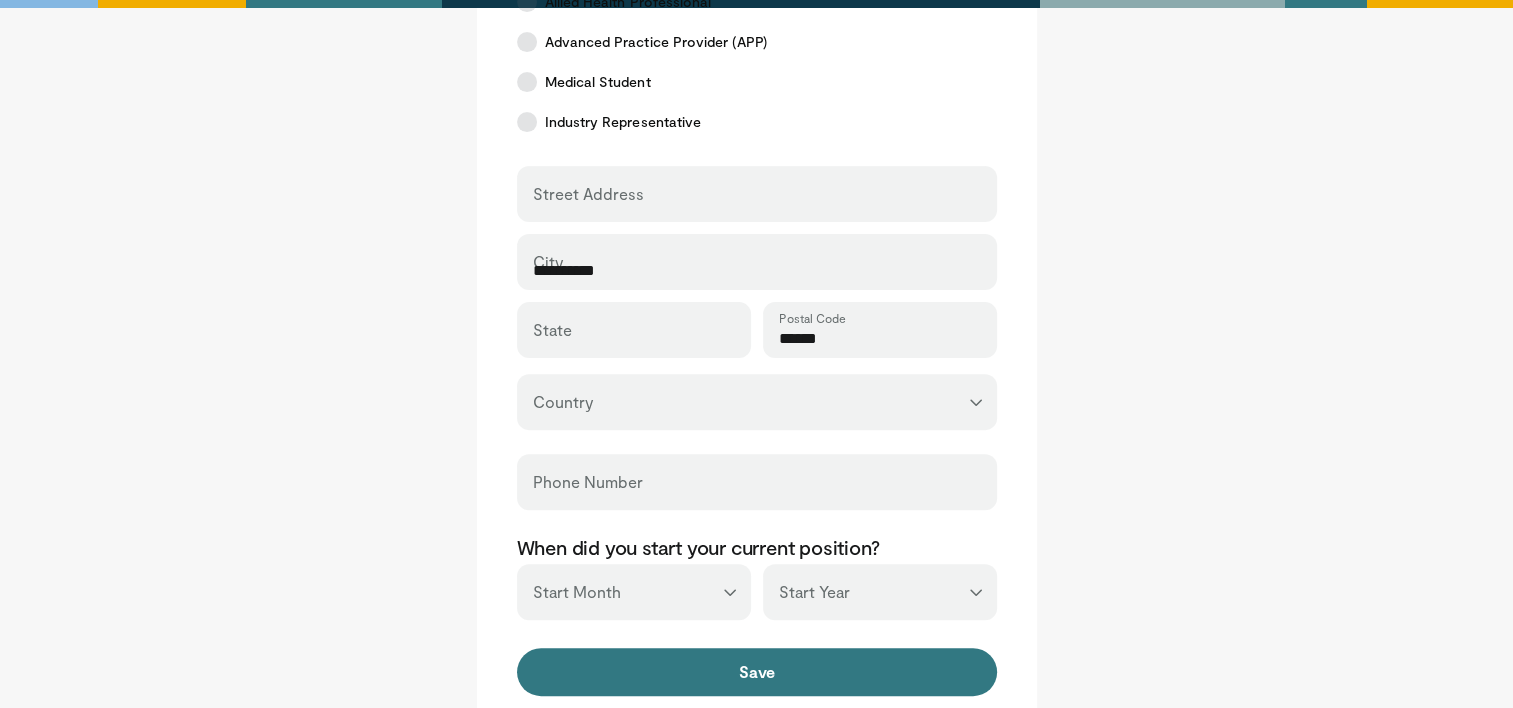 select on "**" 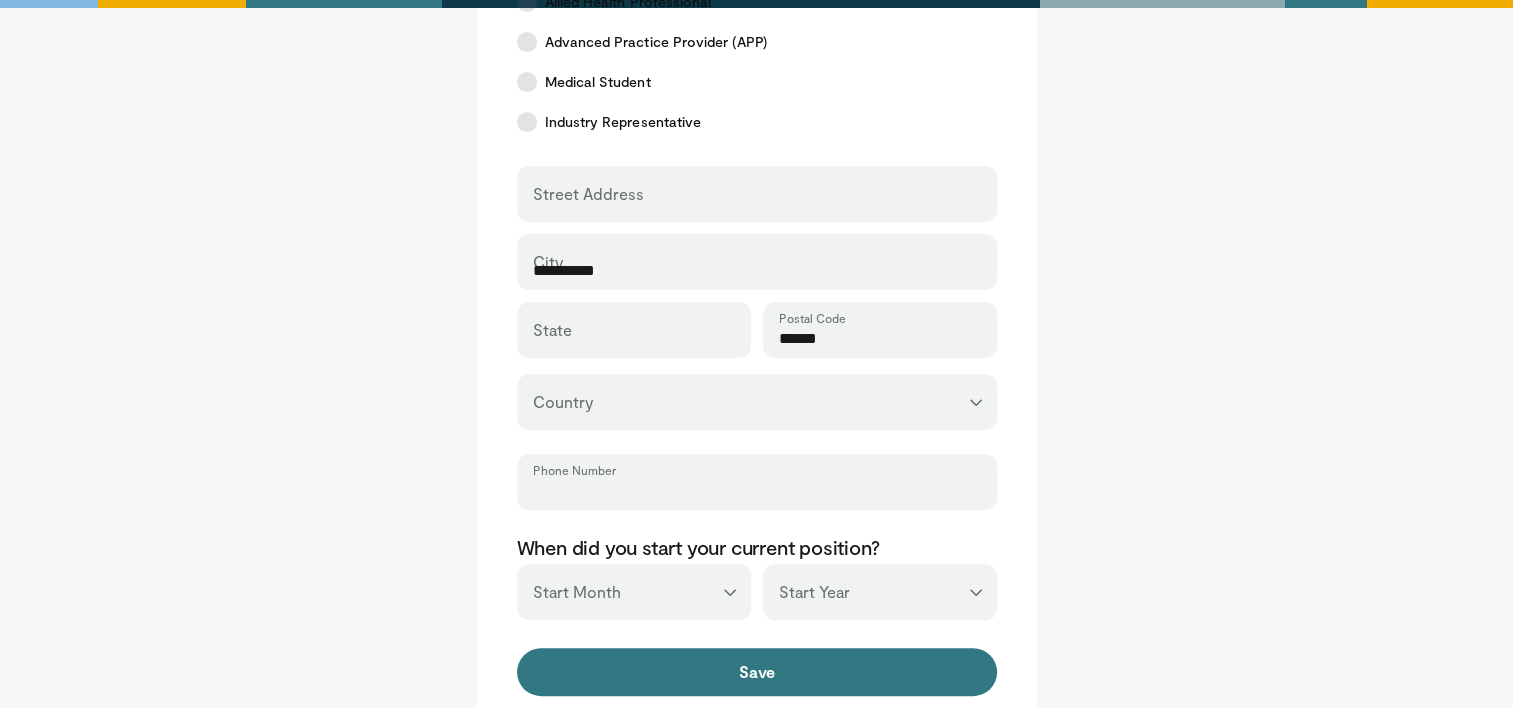 type on "**********" 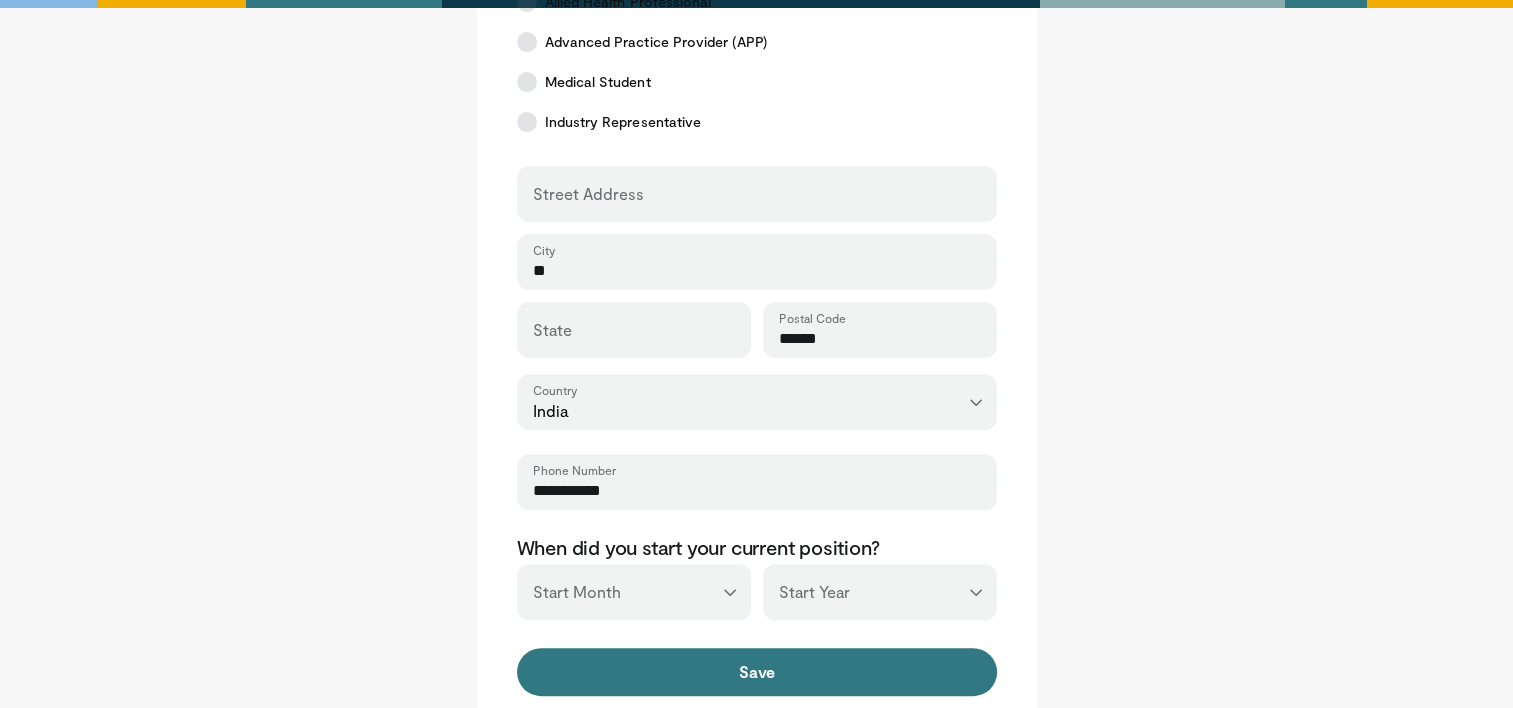 type on "*" 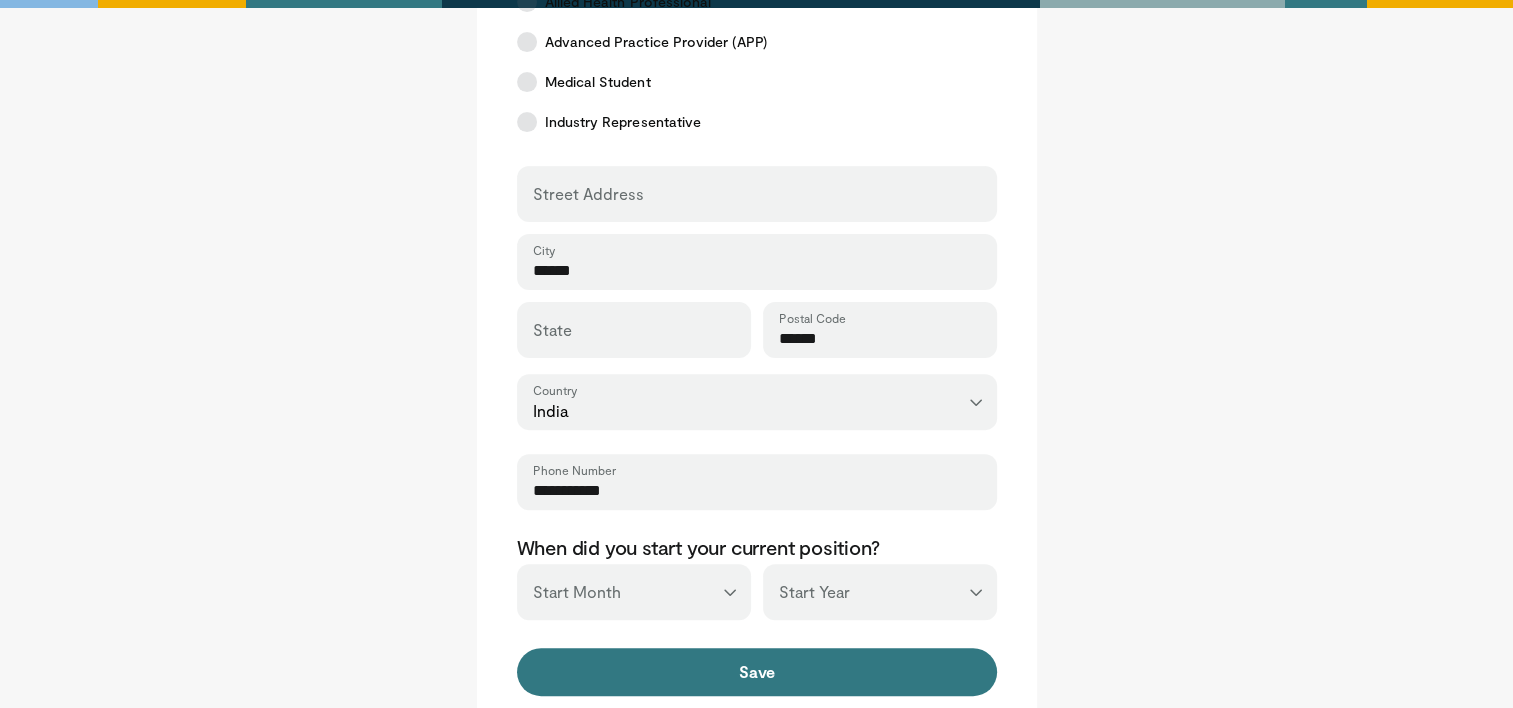 type on "******" 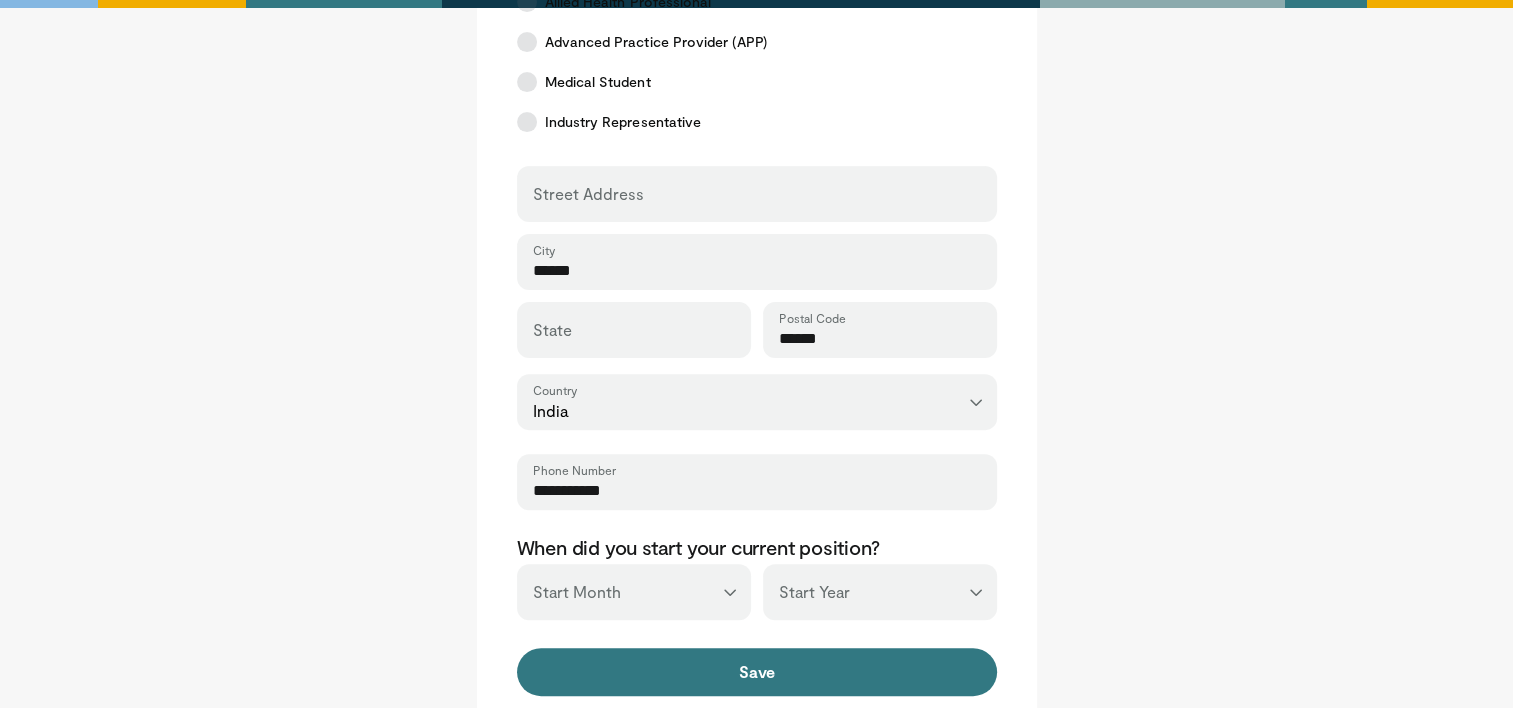 click on "******" at bounding box center [880, 339] 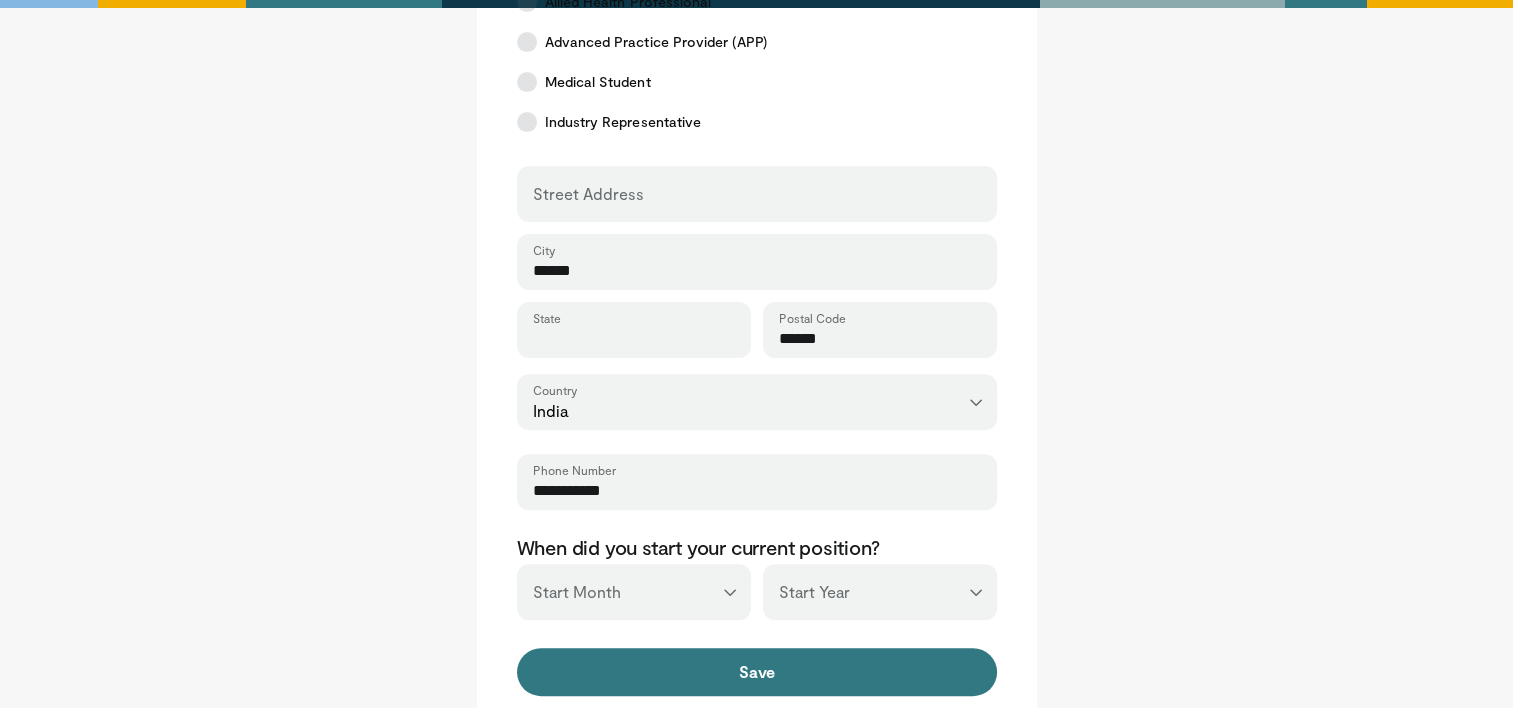 click on "State" at bounding box center (634, 339) 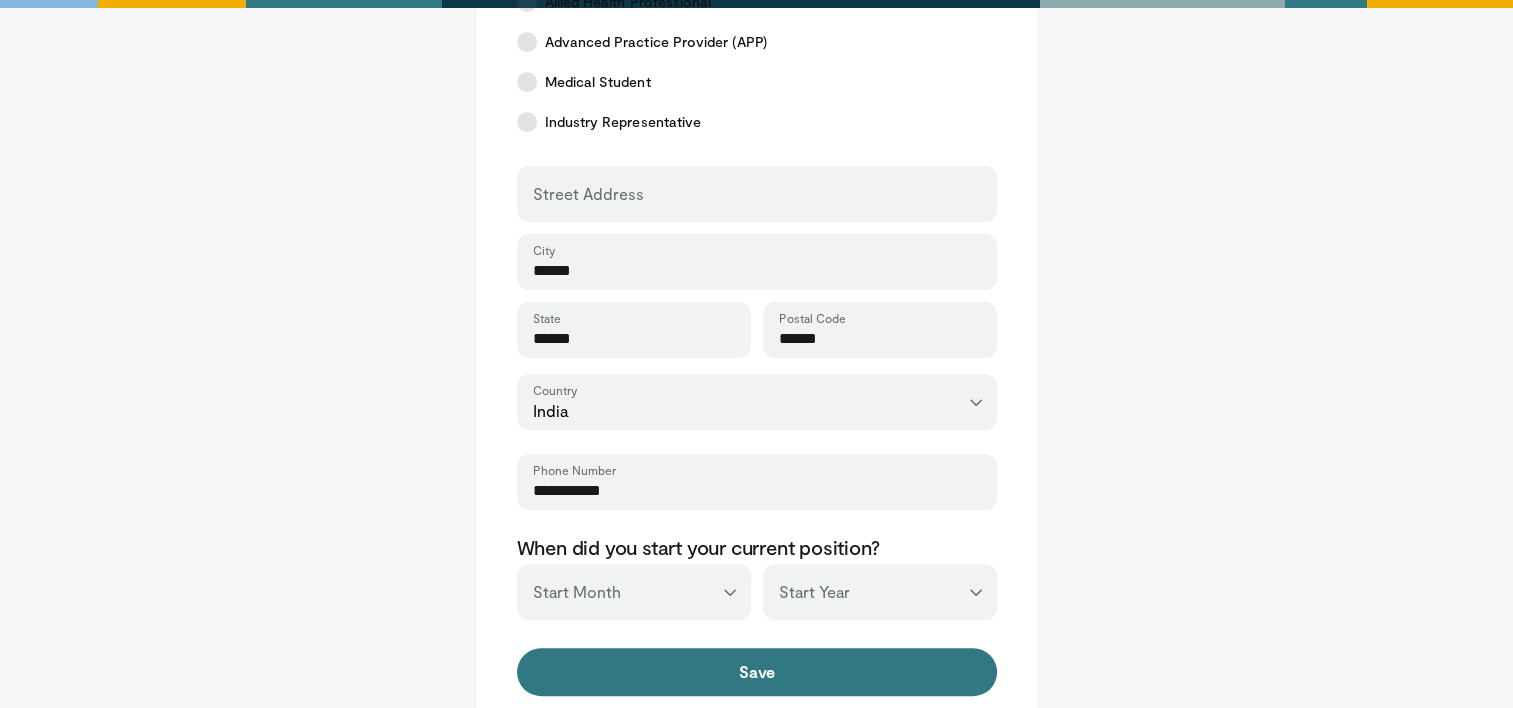 type on "******" 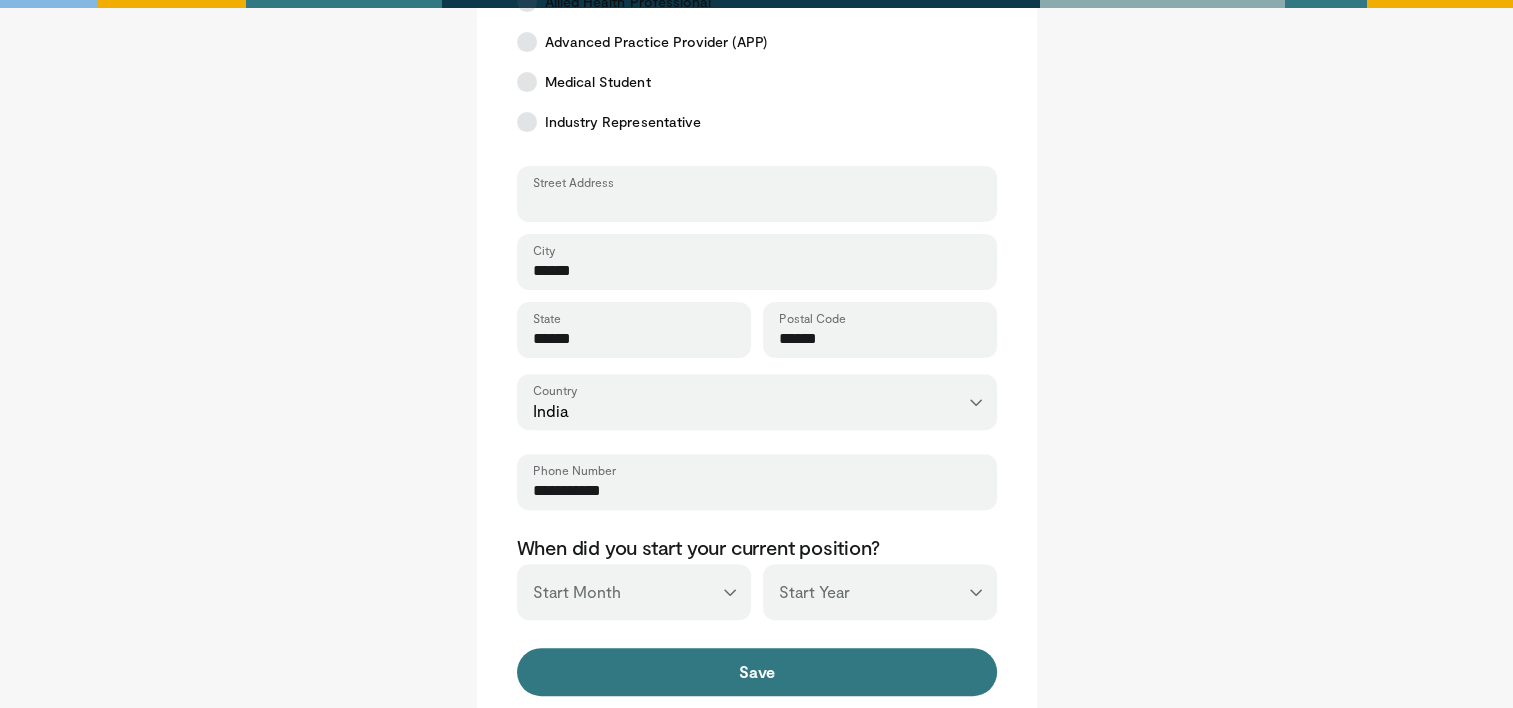 click on "Street Address" at bounding box center [757, 203] 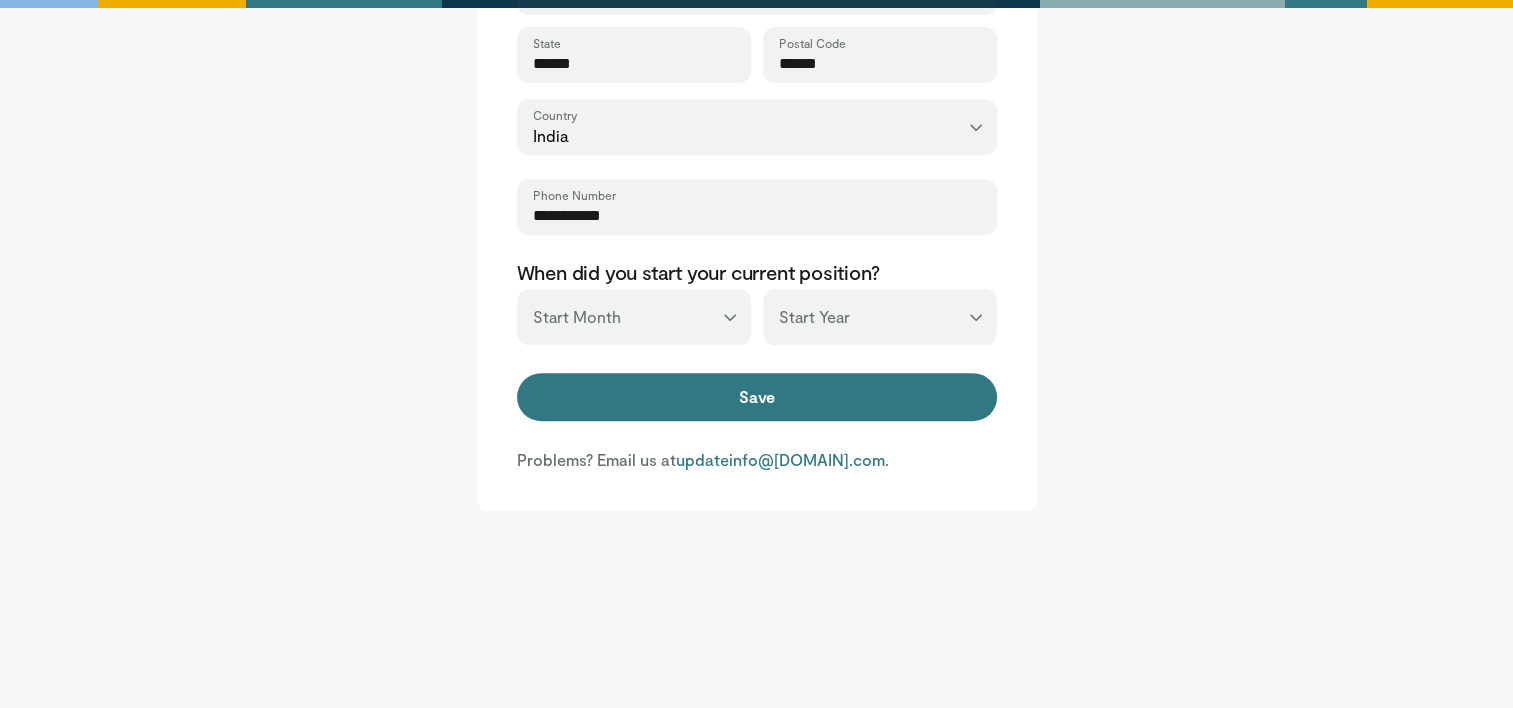 scroll, scrollTop: 860, scrollLeft: 0, axis: vertical 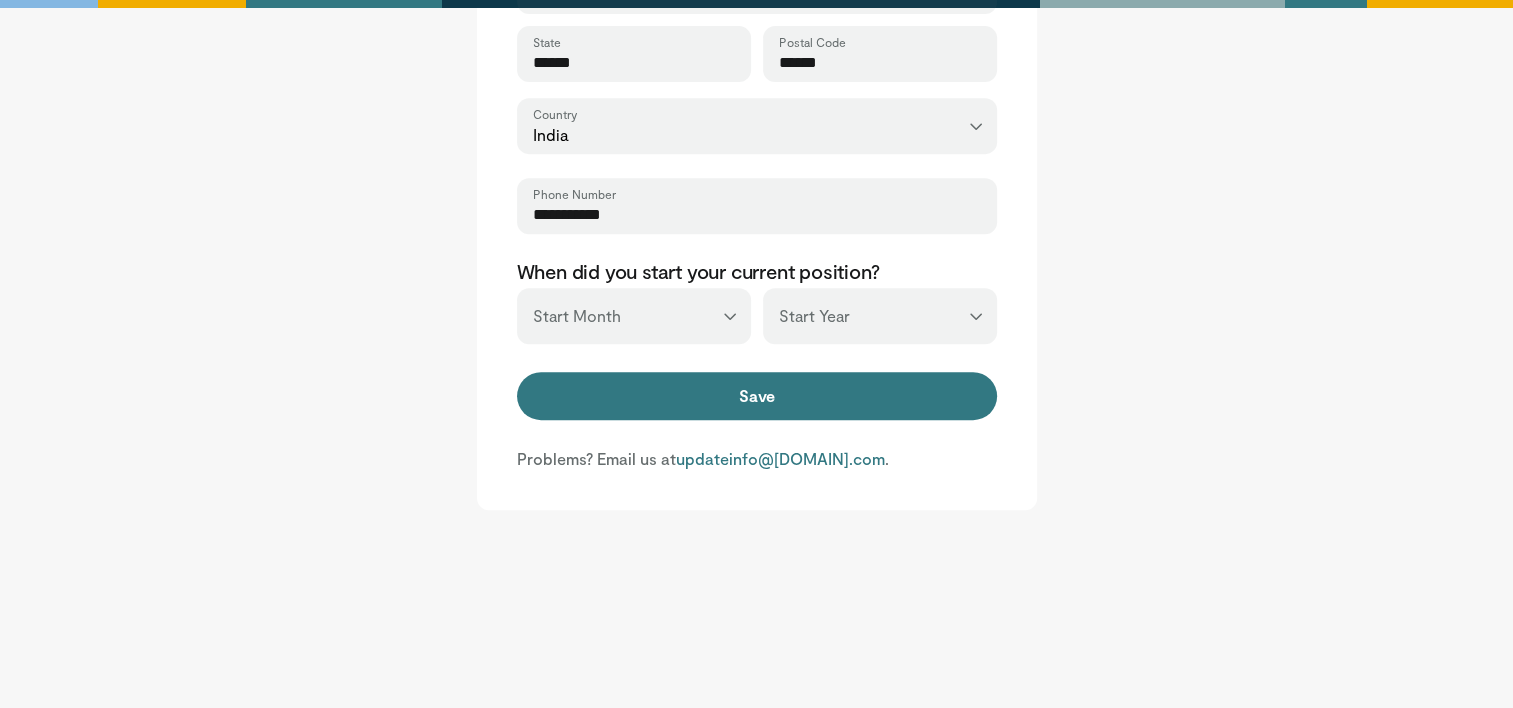 type on "**********" 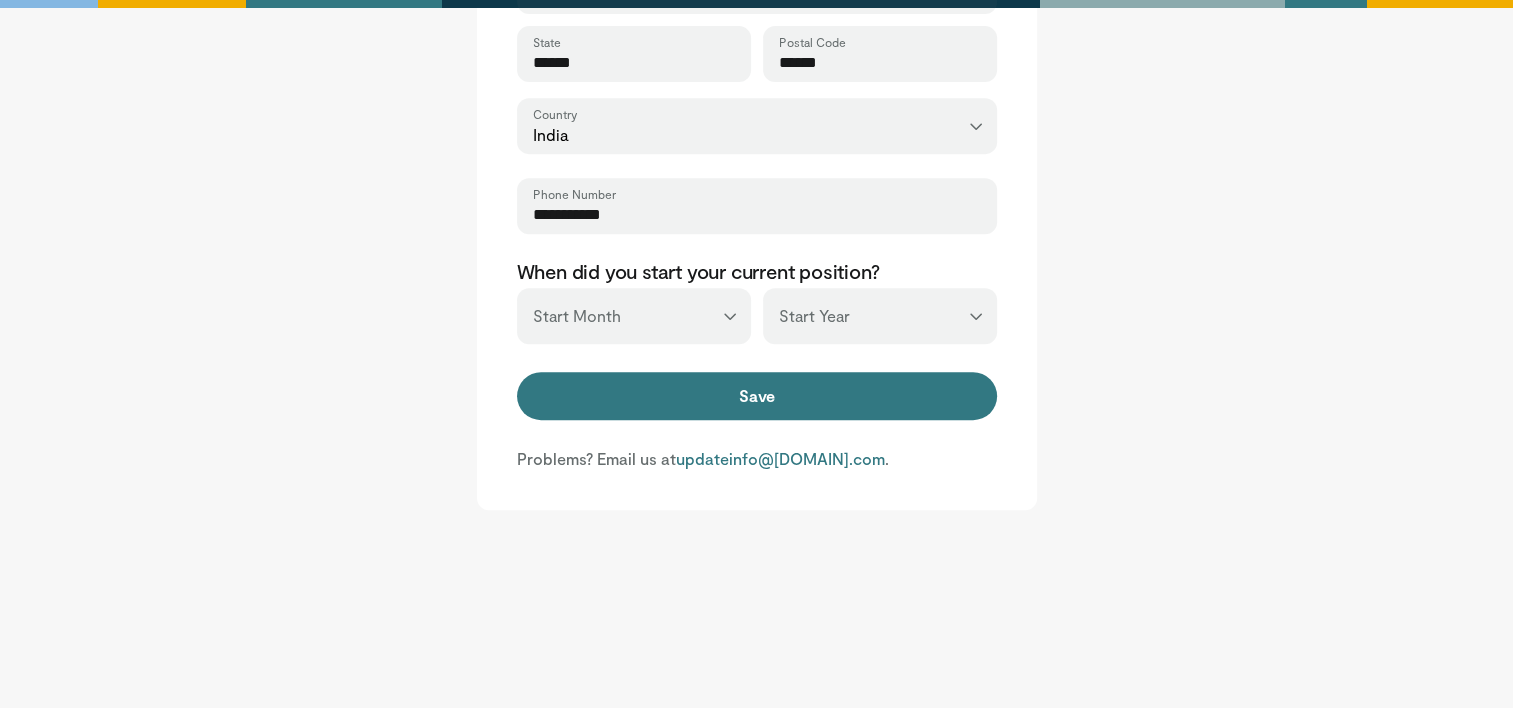 select on "**" 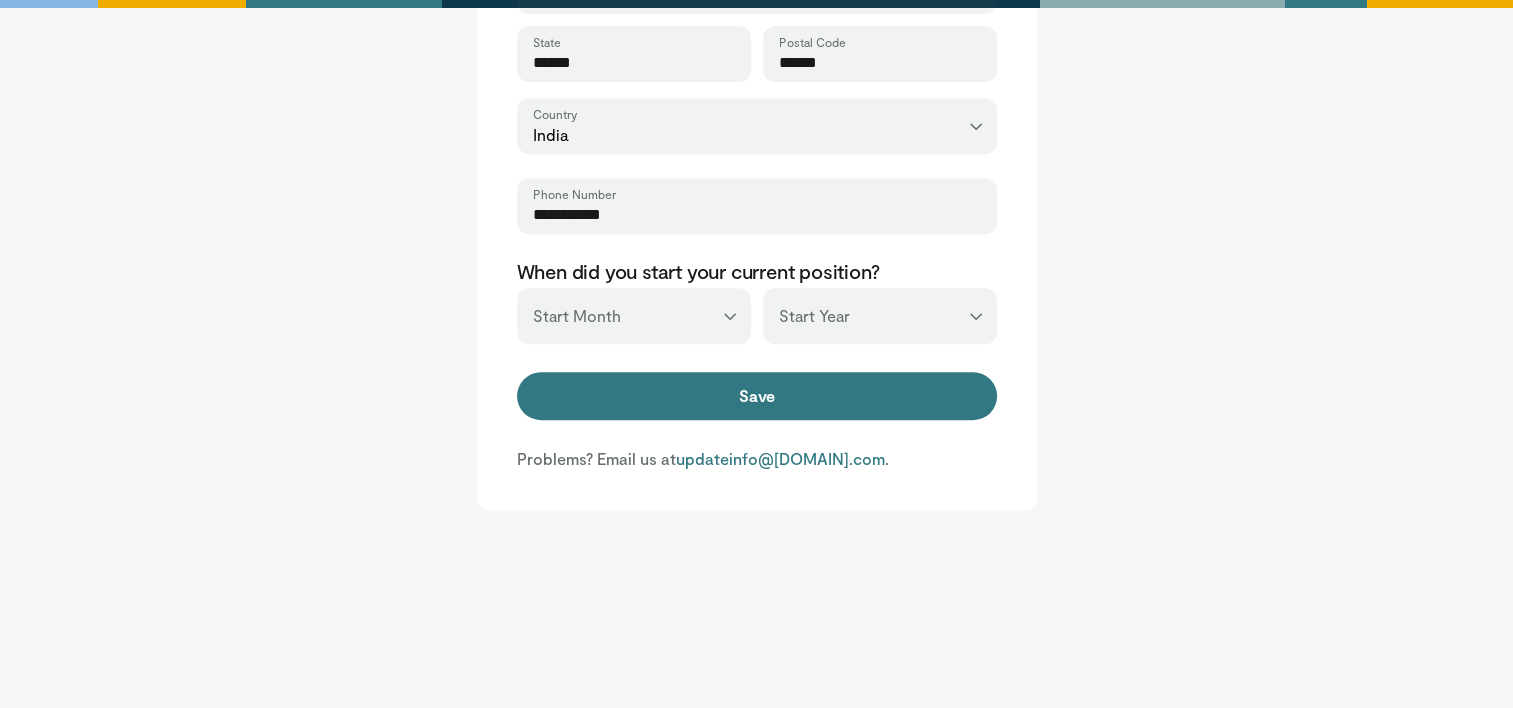 click on "***
*******
********
*****
*****
***
****
****
******
*********
*******
********
********" at bounding box center [634, 316] 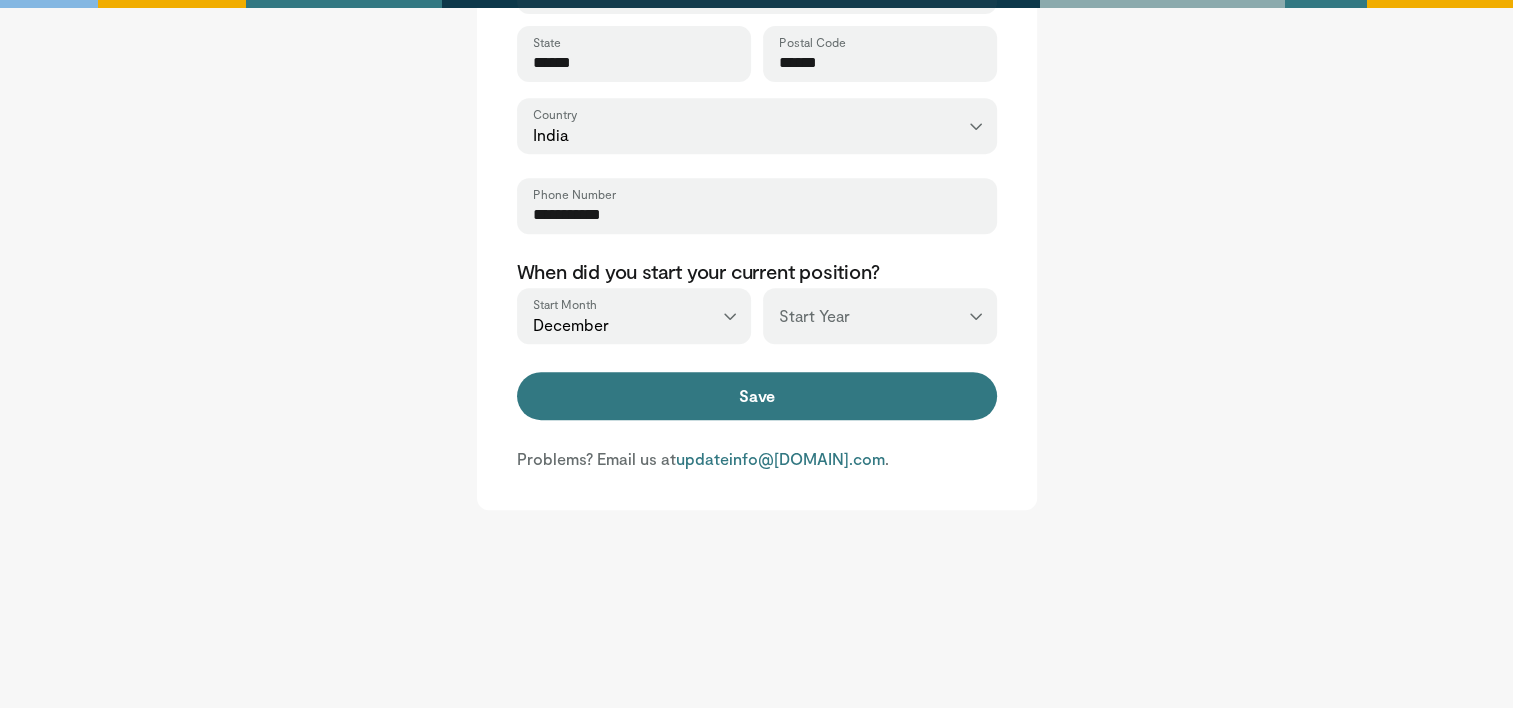 click on "***
****
****
****
****
****
****
****
****
****
****
****
****
****
****
****
****
****
****
****
****
****
****
****
****
****
****
****
****
**** **** **** **** ****" at bounding box center [880, 316] 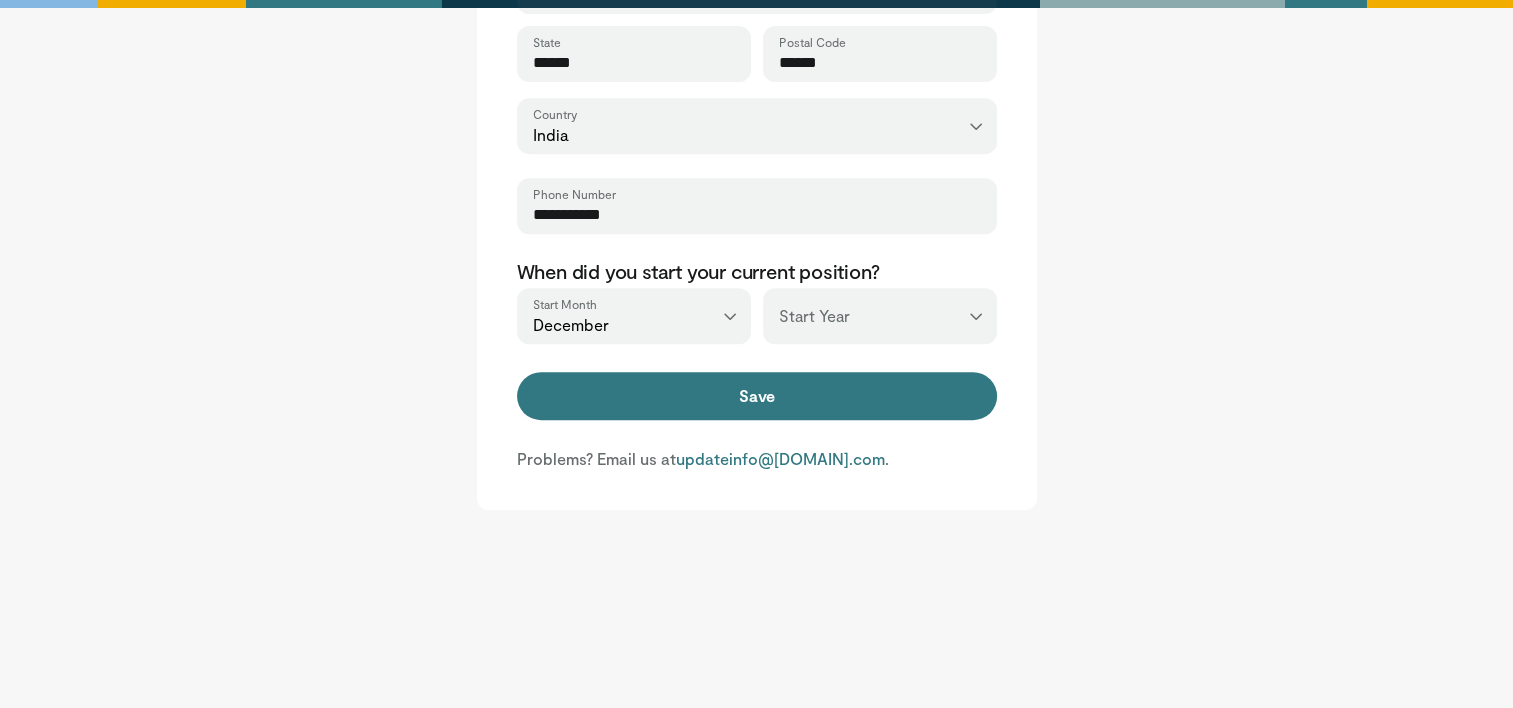 select on "****" 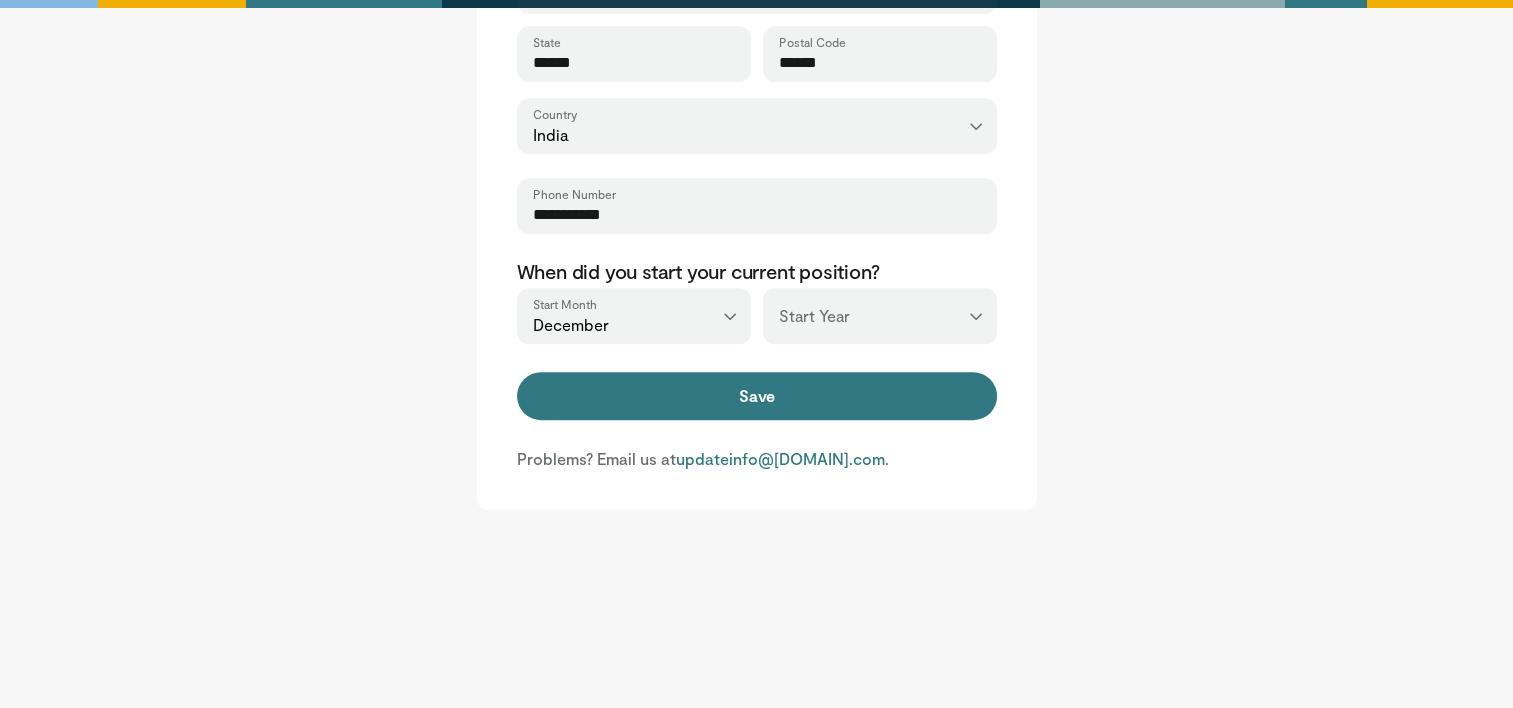 click on "***
****
****
****
****
****
****
****
****
****
****
****
****
****
****
****
****
****
****
****
****
****
****
****
****
****
****
****
****
**** **** **** **** ****" at bounding box center [880, 316] 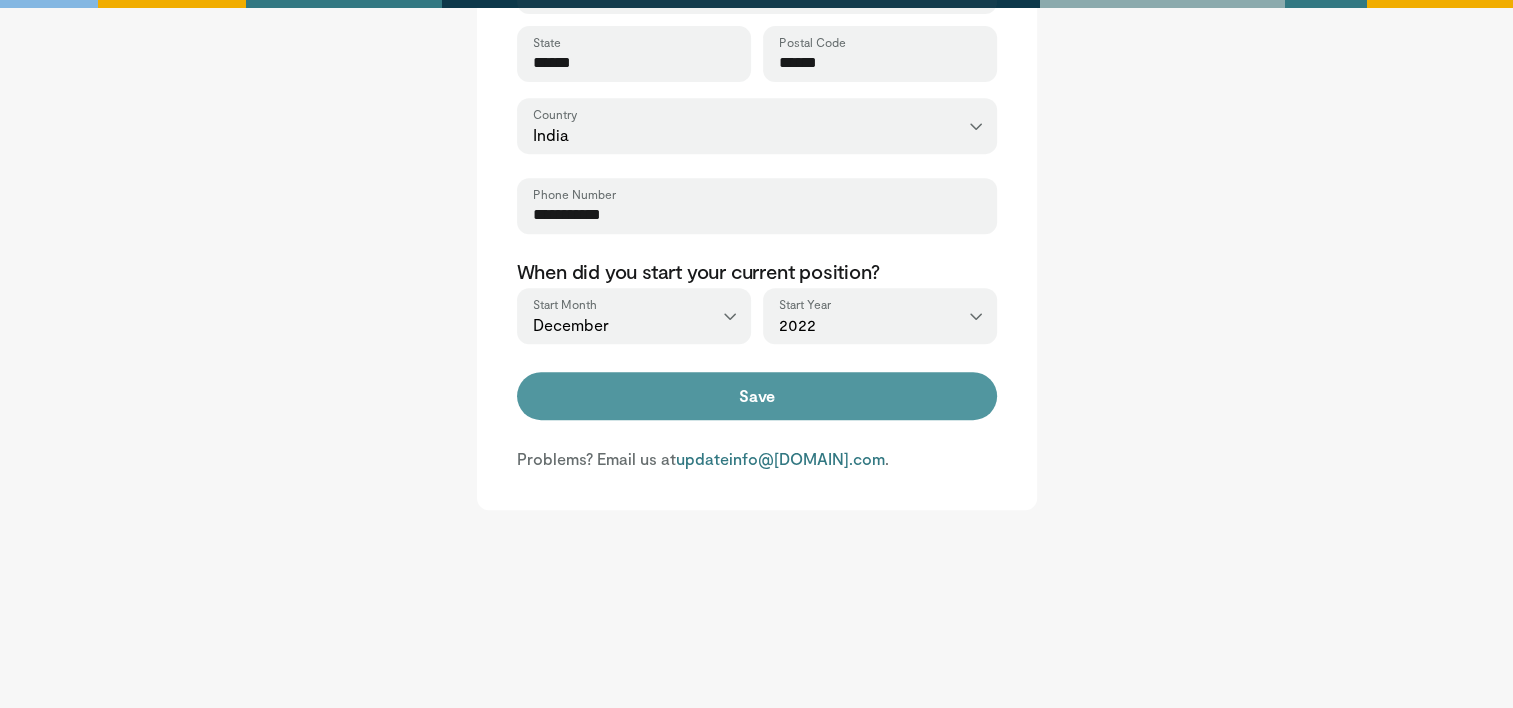 click on "Save" at bounding box center [757, 396] 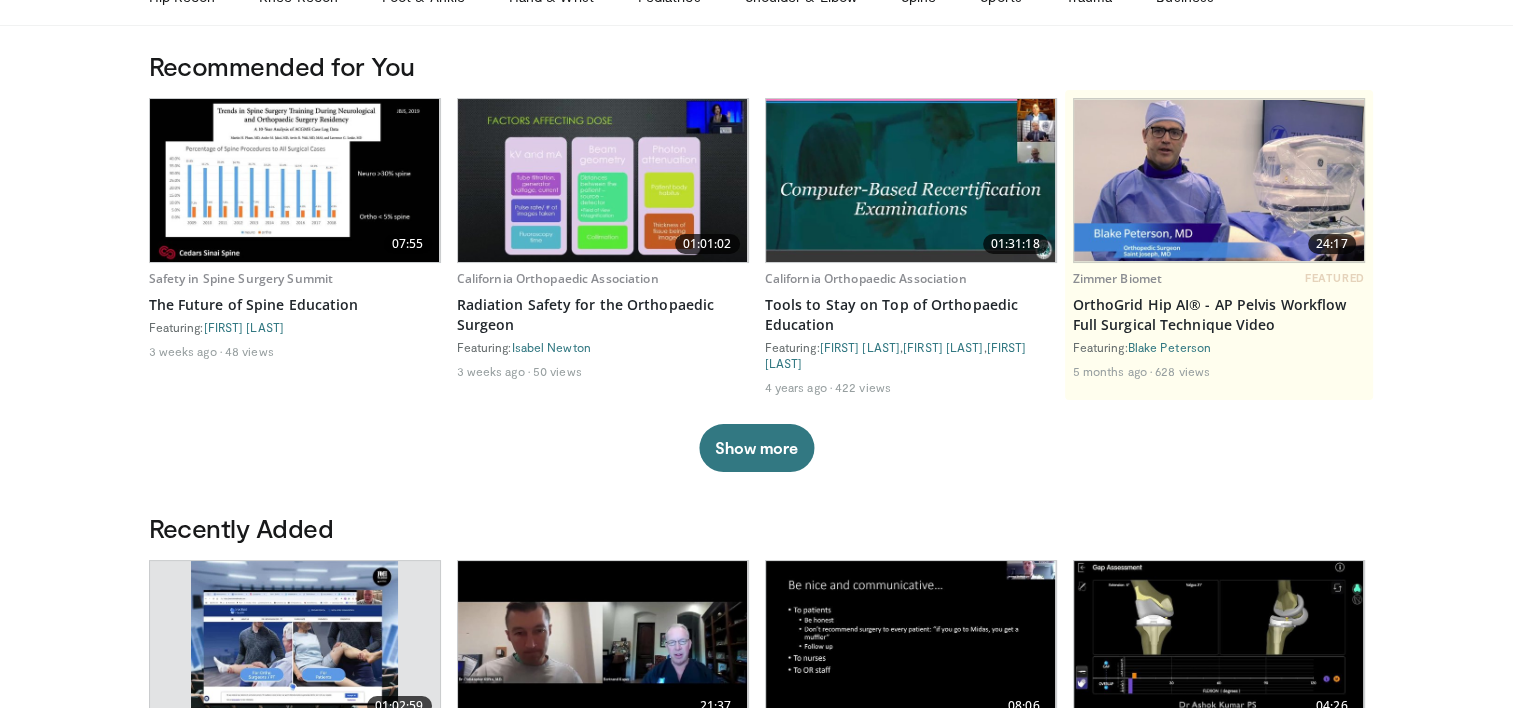 scroll, scrollTop: 0, scrollLeft: 0, axis: both 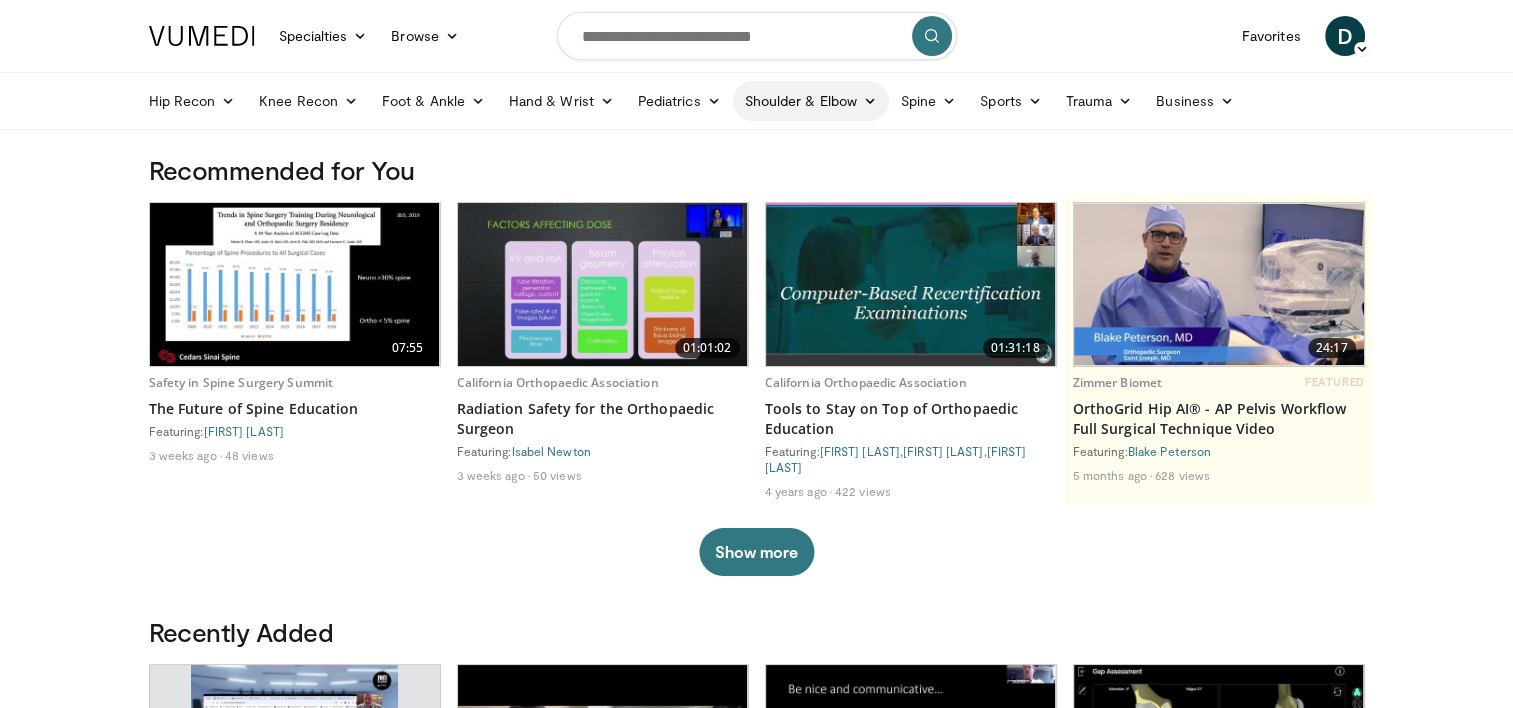 click on "Shoulder & Elbow" at bounding box center [811, 101] 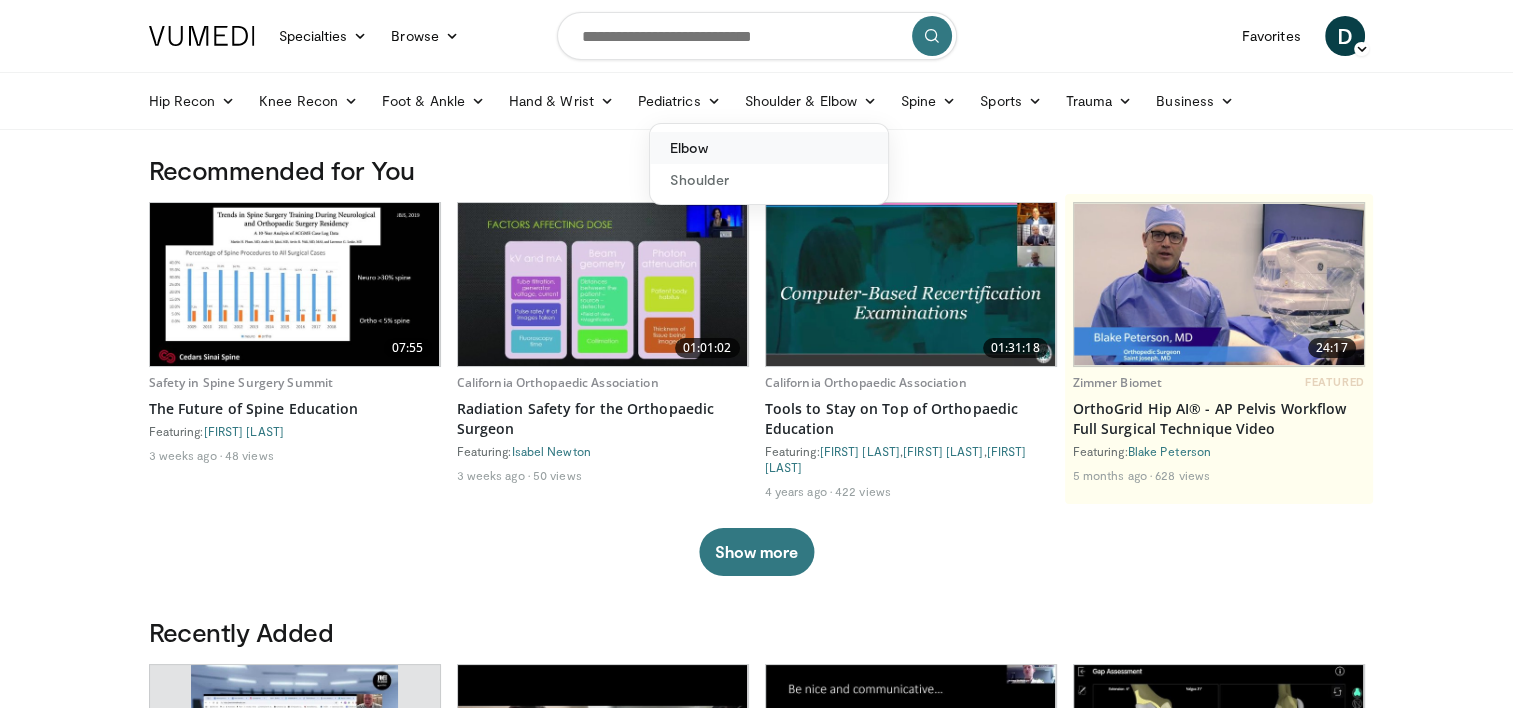 click on "Elbow" at bounding box center (769, 148) 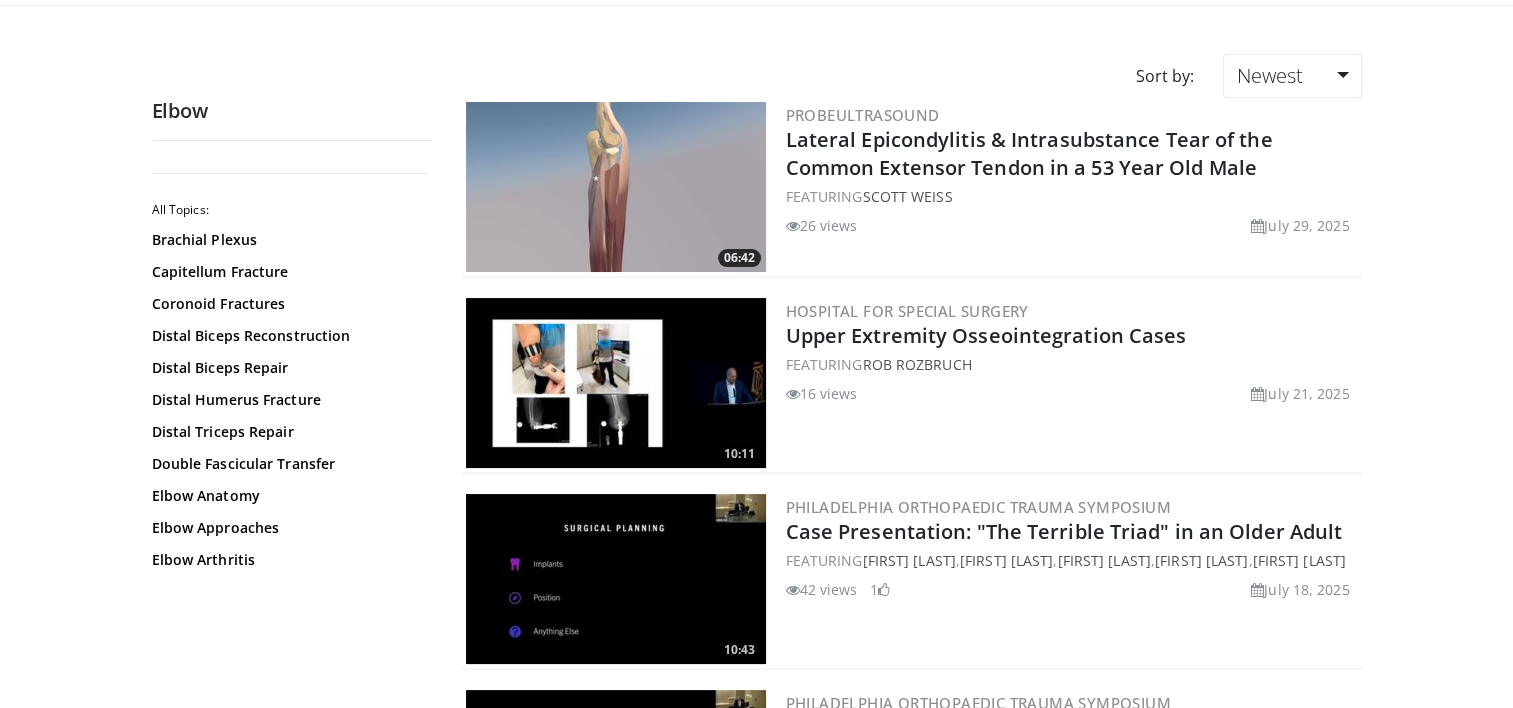 scroll, scrollTop: 0, scrollLeft: 0, axis: both 